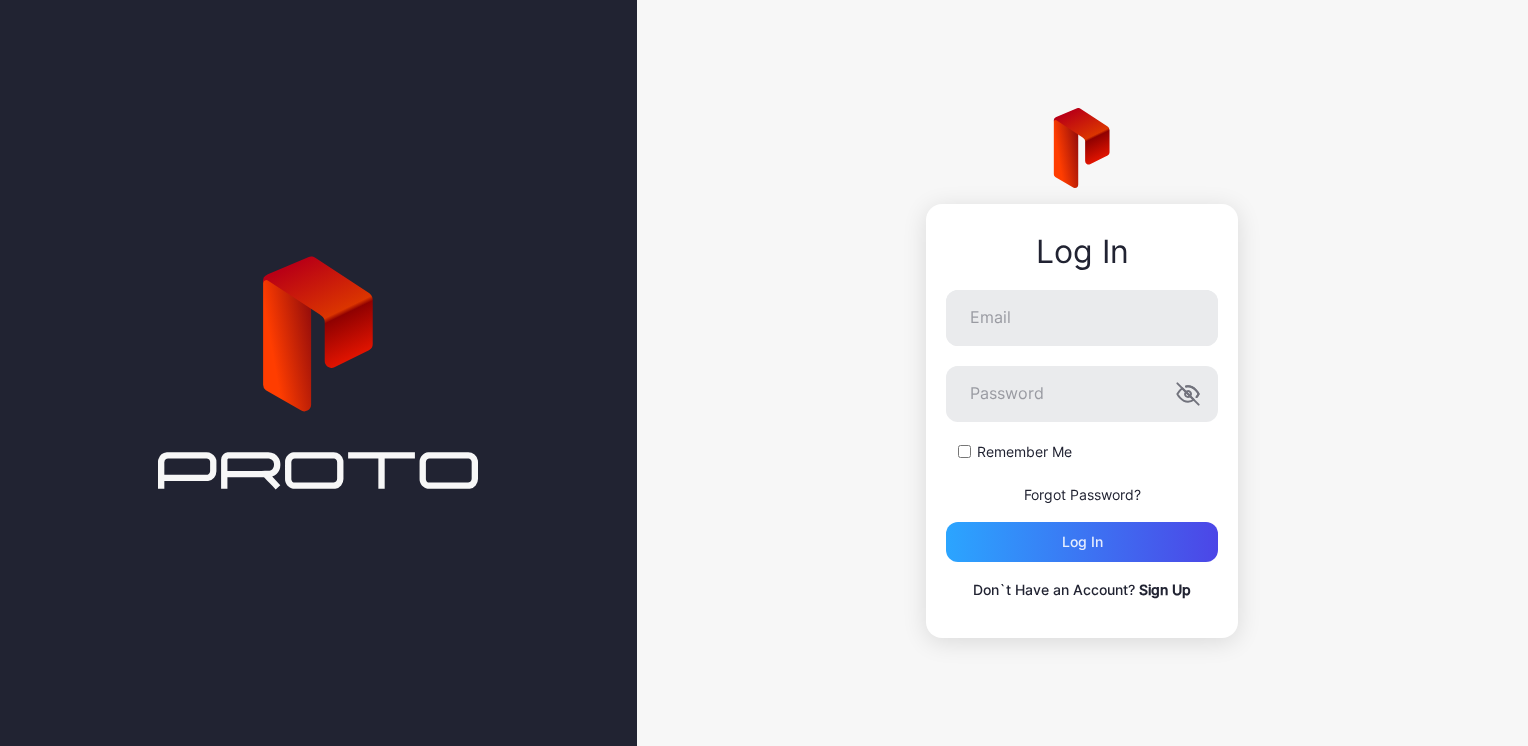scroll, scrollTop: 0, scrollLeft: 0, axis: both 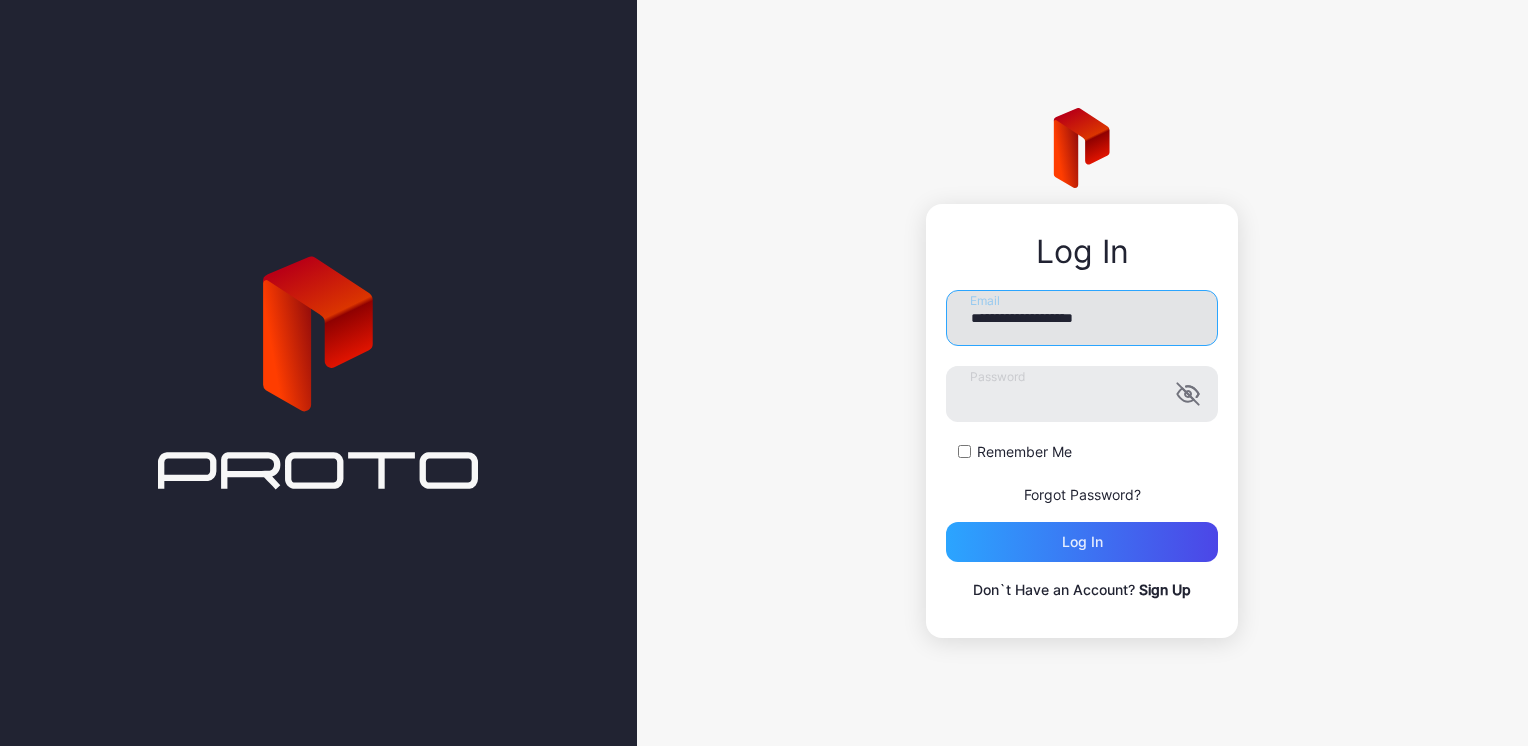 click on "**********" at bounding box center (1082, 318) 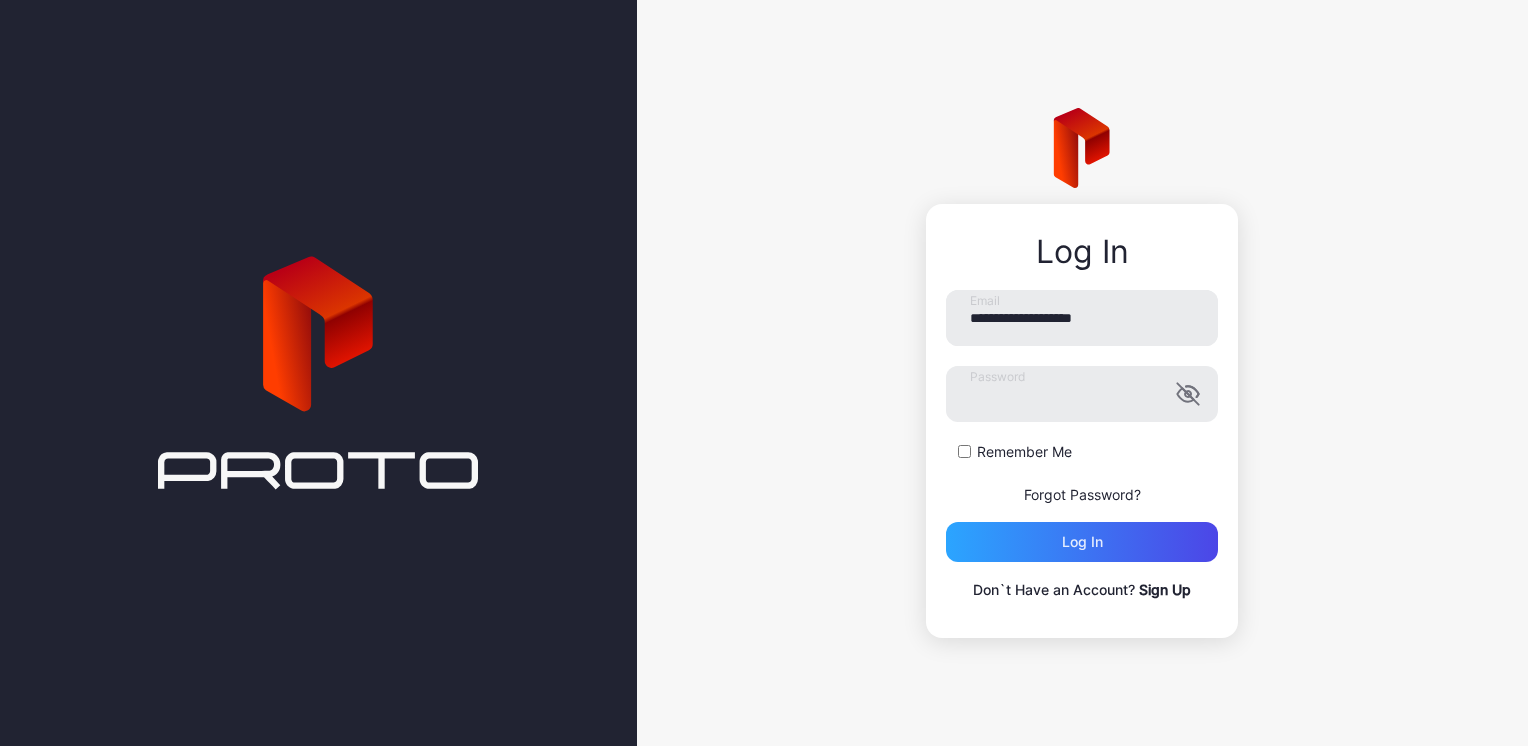 drag, startPoint x: 1004, startPoint y: 304, endPoint x: 724, endPoint y: 362, distance: 285.94406 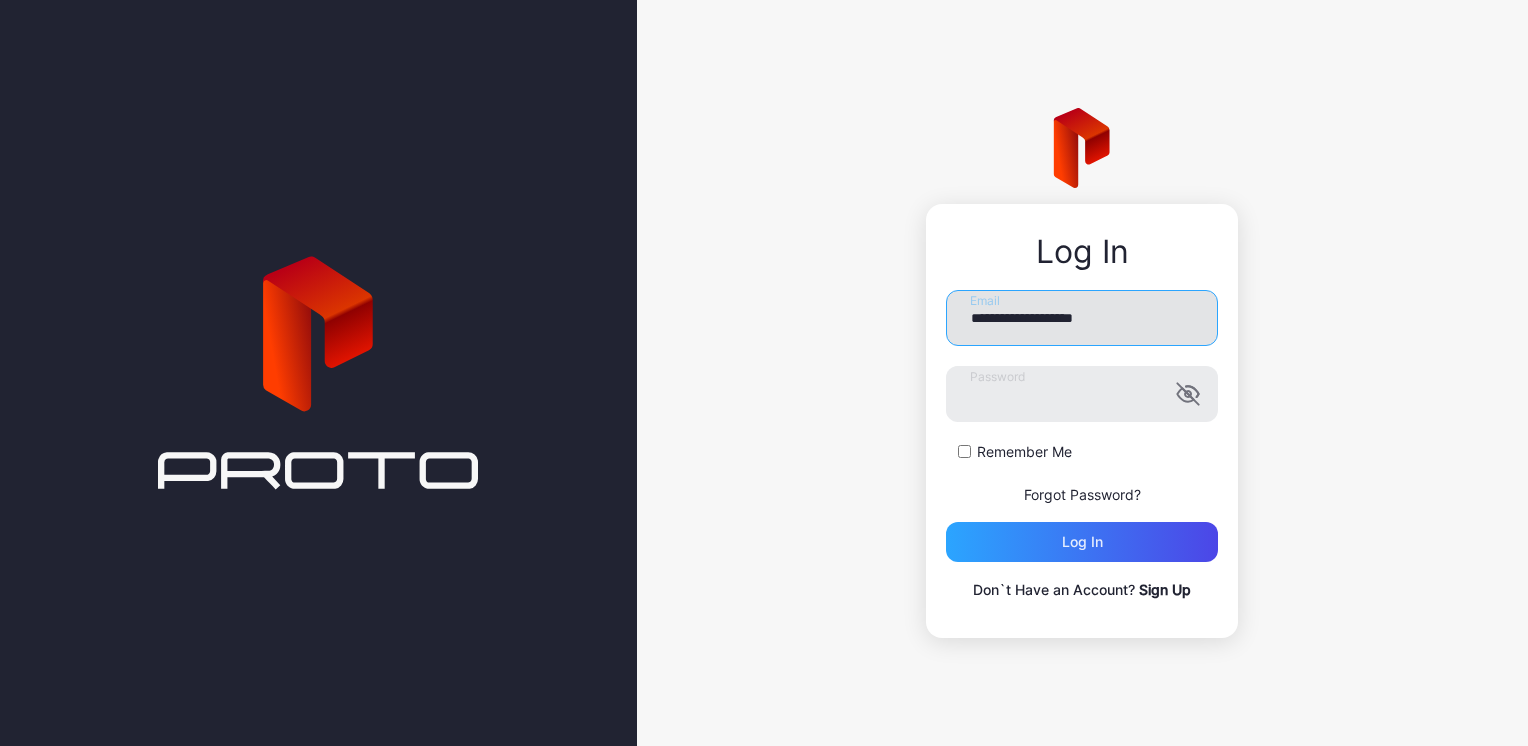 click on "**********" at bounding box center [1082, 318] 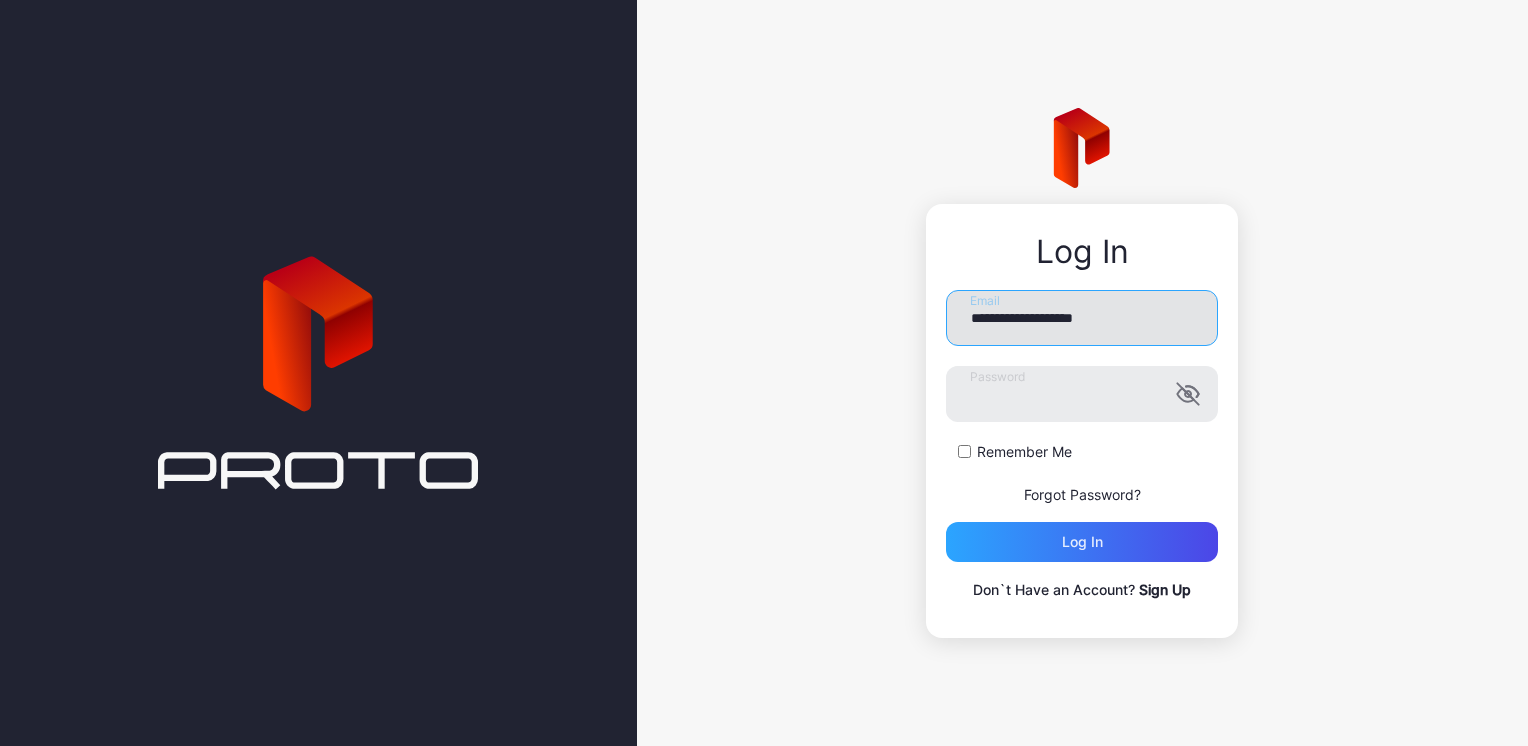 type on "**********" 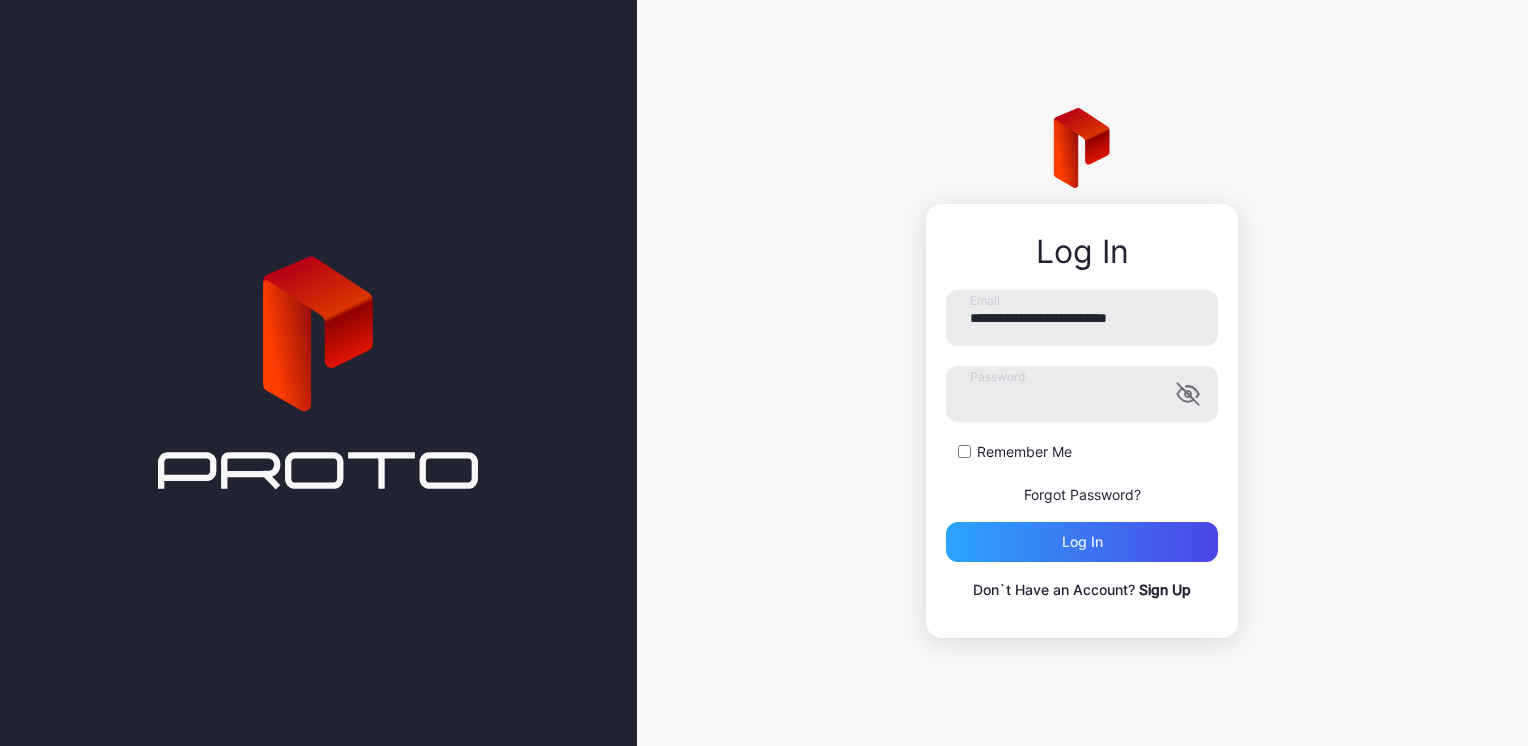 click on "Log in" at bounding box center [1082, 542] 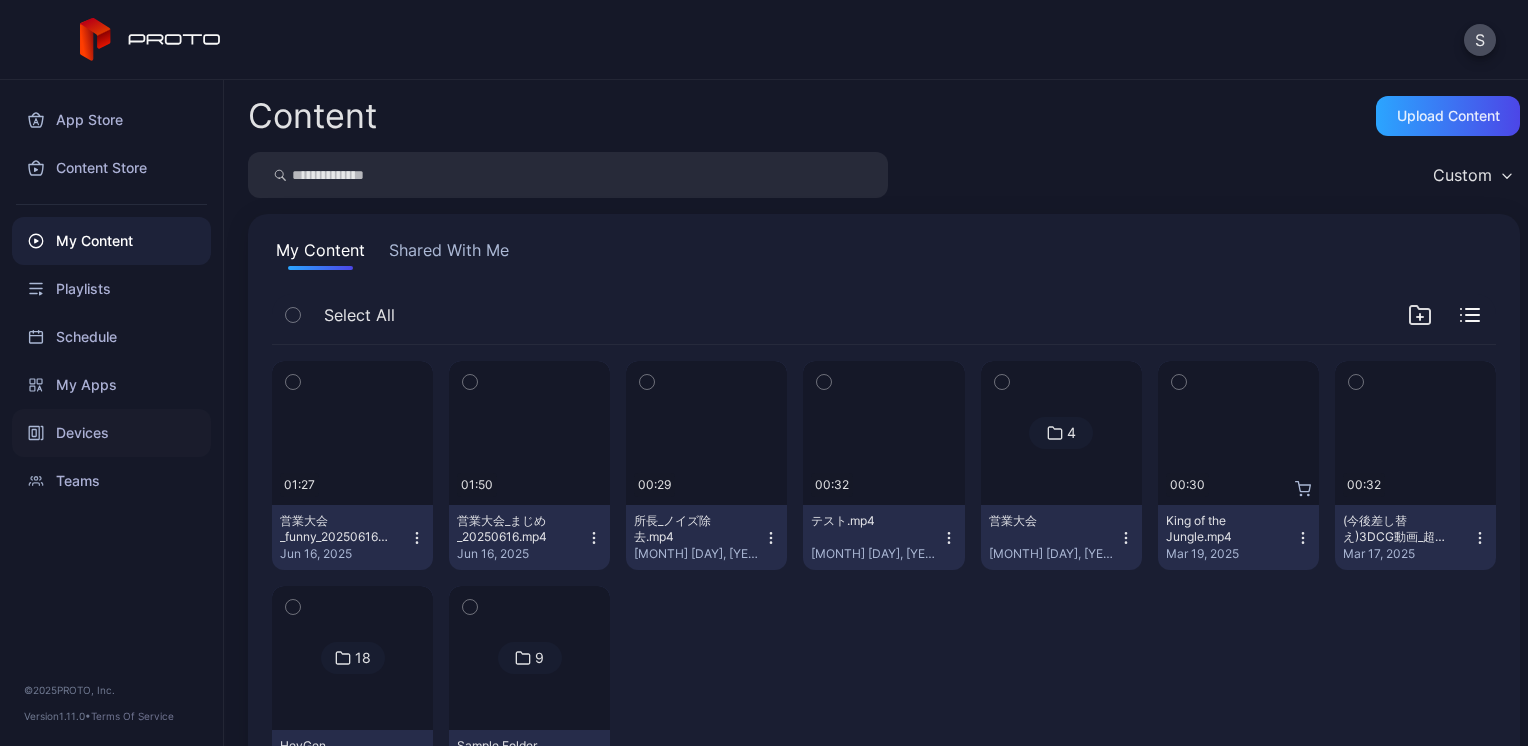 click on "Devices" at bounding box center (111, 433) 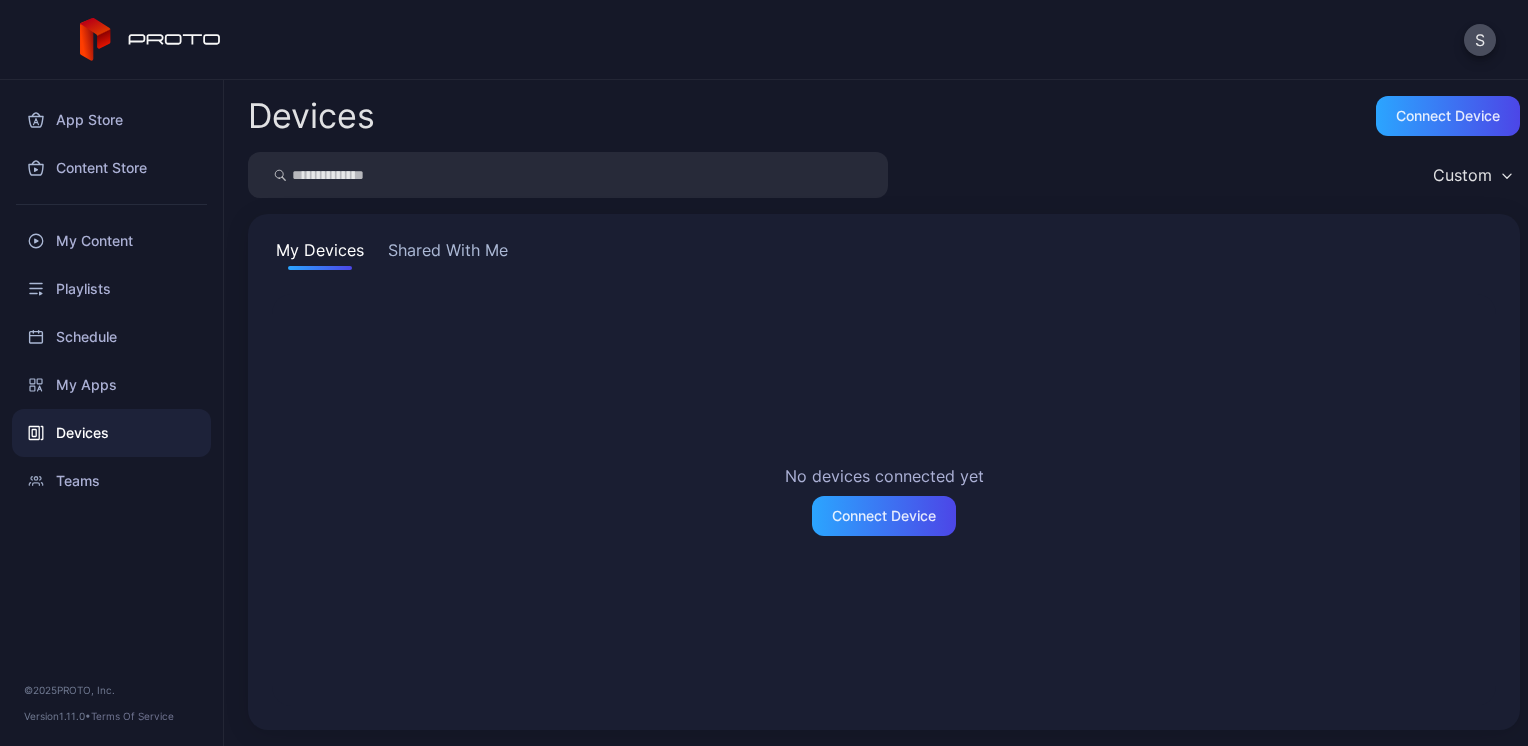 click on "Shared With Me" at bounding box center (448, 254) 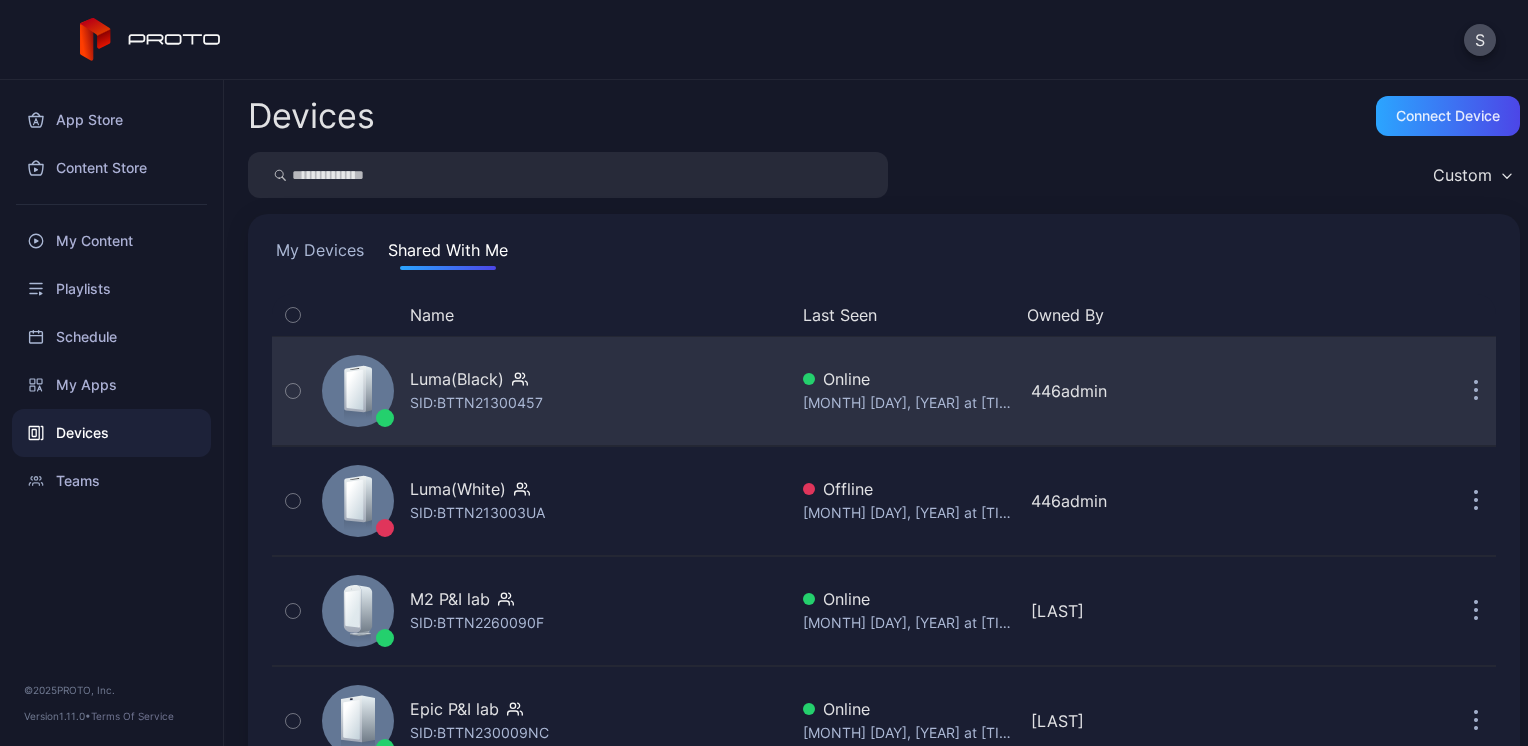 click on "SID:  BTTN21300457" at bounding box center [476, 403] 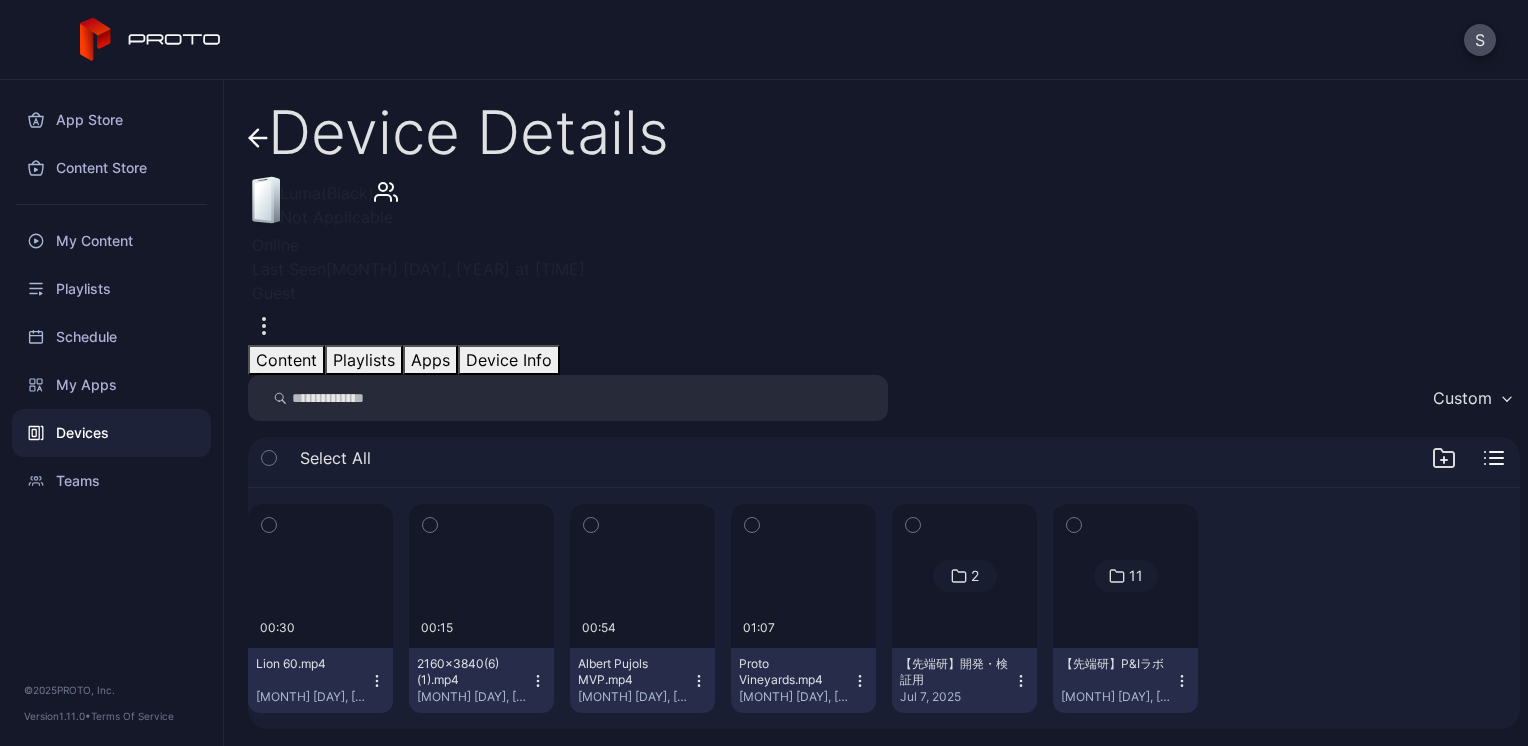 click on "Playlists" at bounding box center (364, 360) 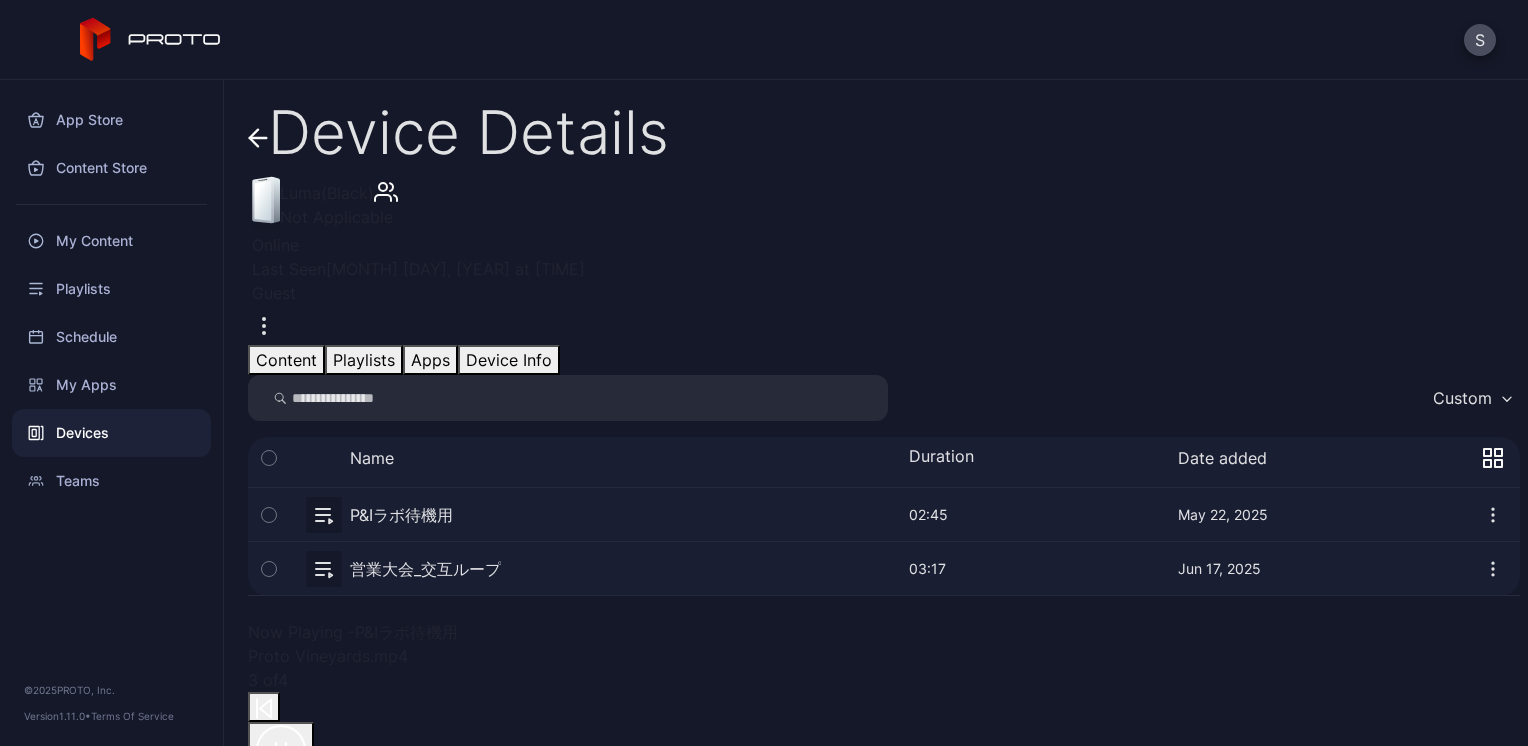 click at bounding box center (258, 138) 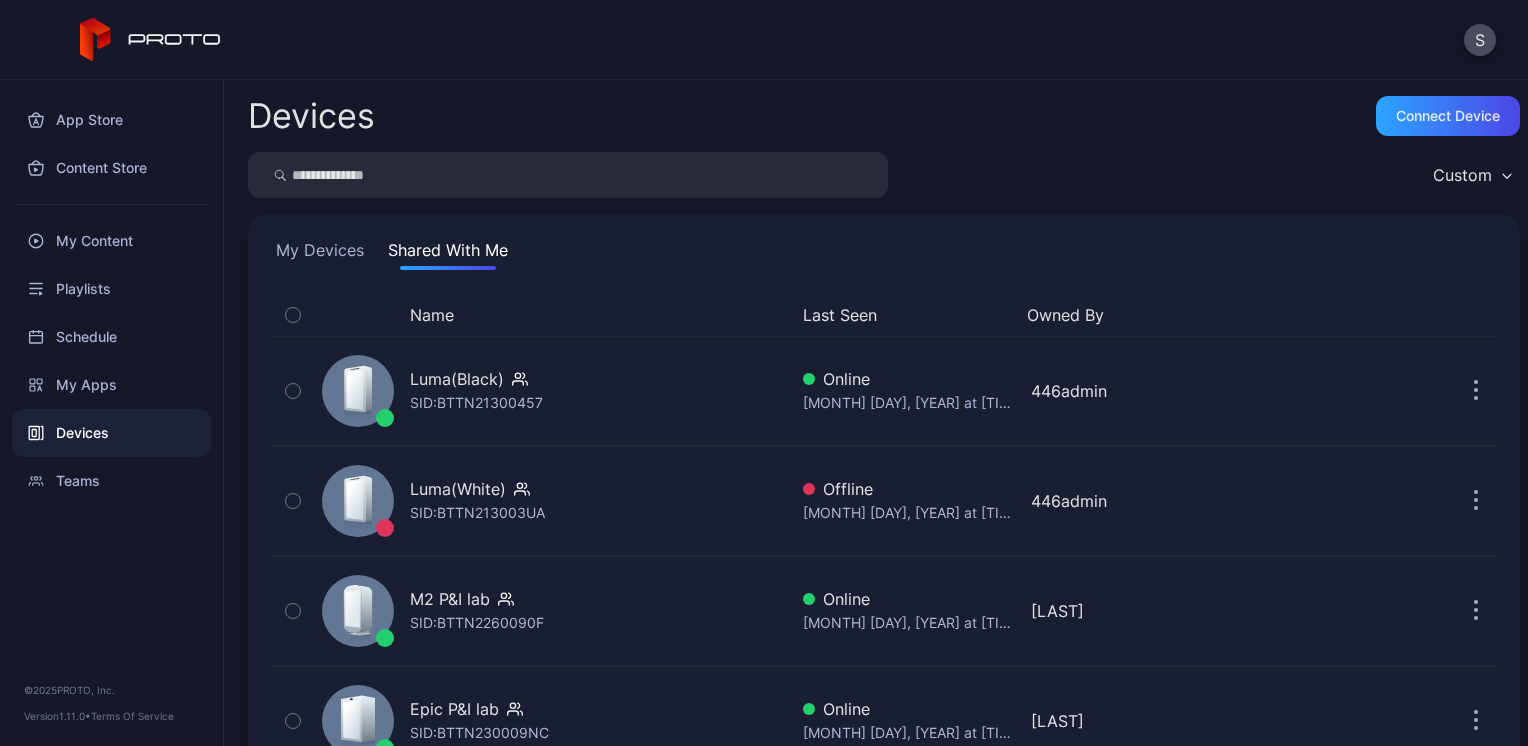 click on "My Devices" at bounding box center (320, 254) 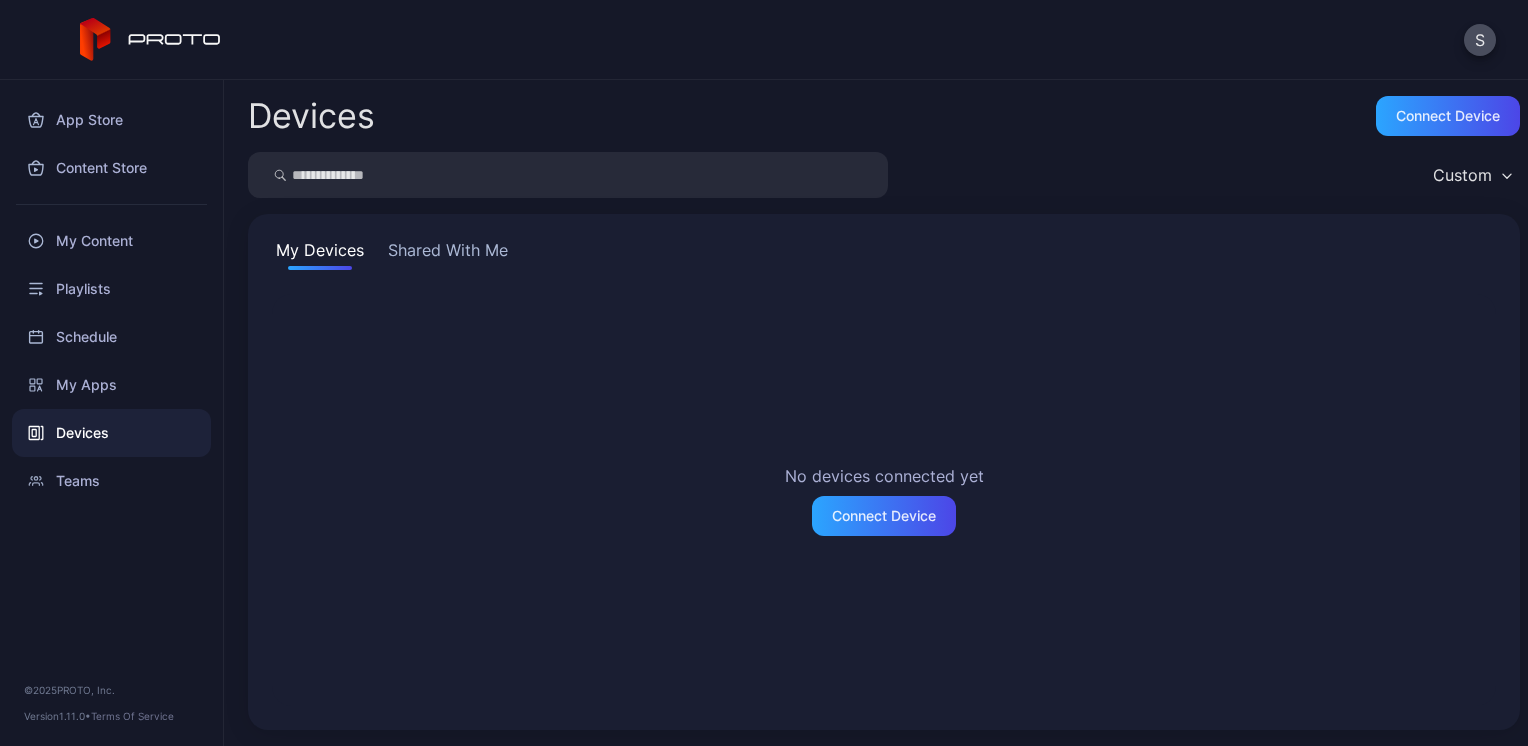 click on "Shared With Me" at bounding box center [448, 254] 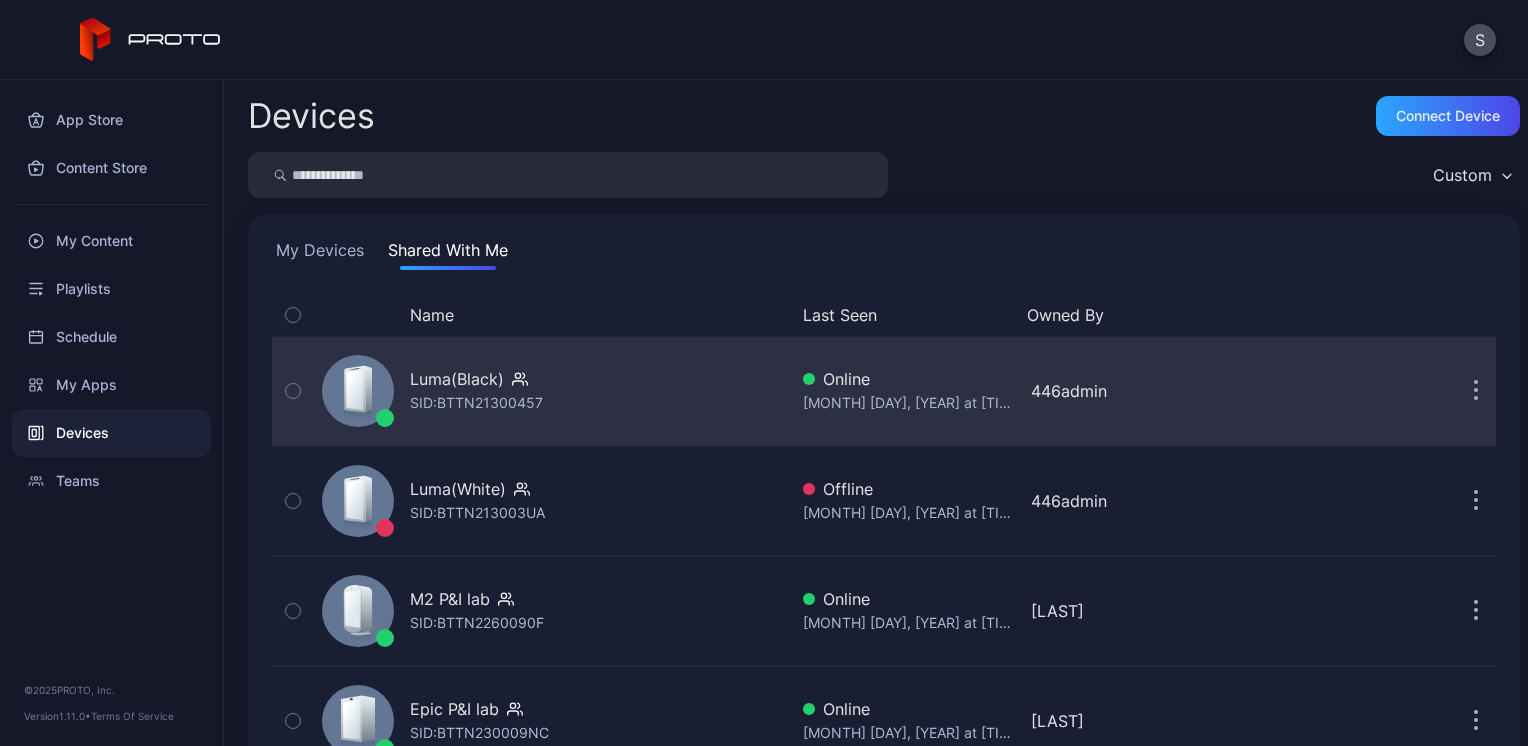 click on "Luma(Black) SID:  BTTN21300457" at bounding box center [550, 391] 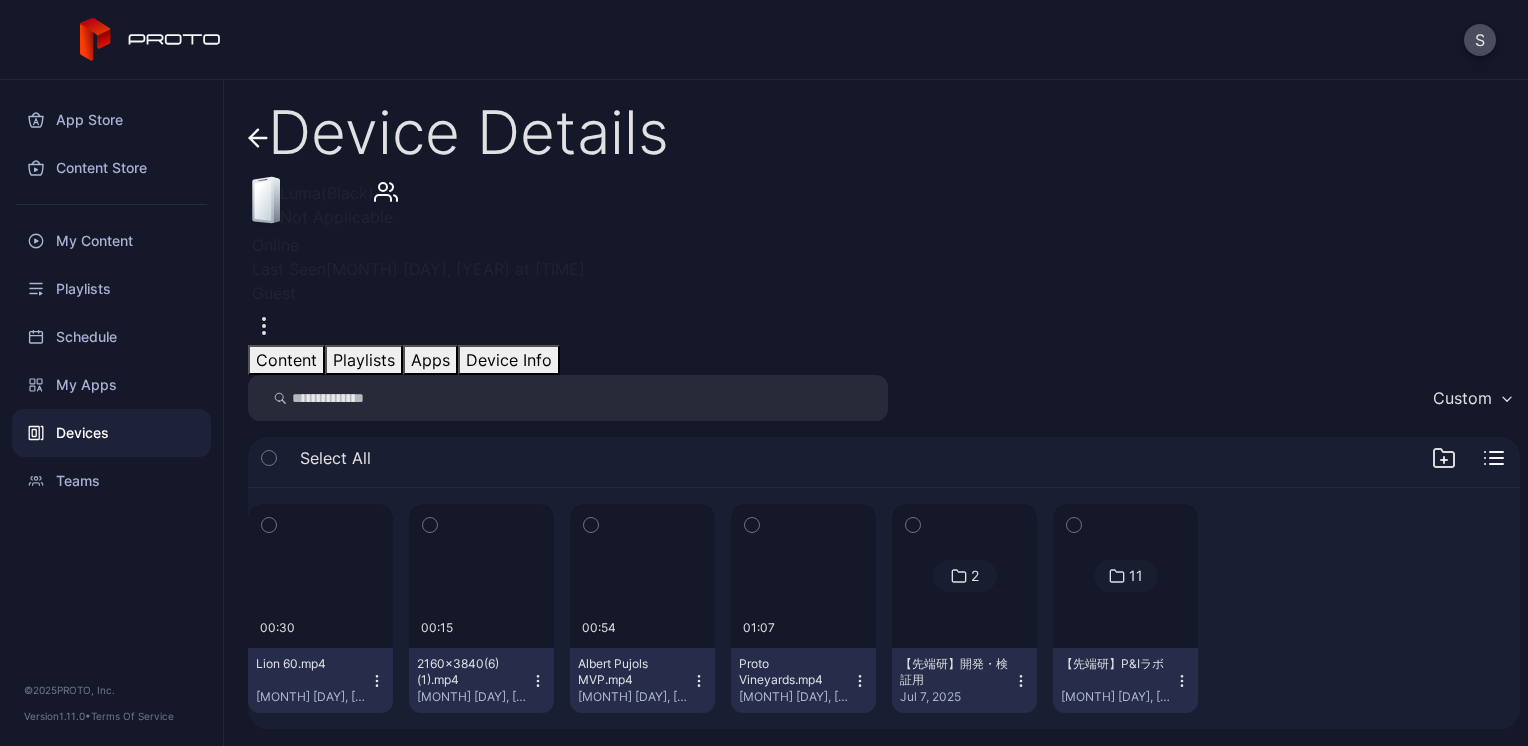 click on "Playlists" at bounding box center (364, 360) 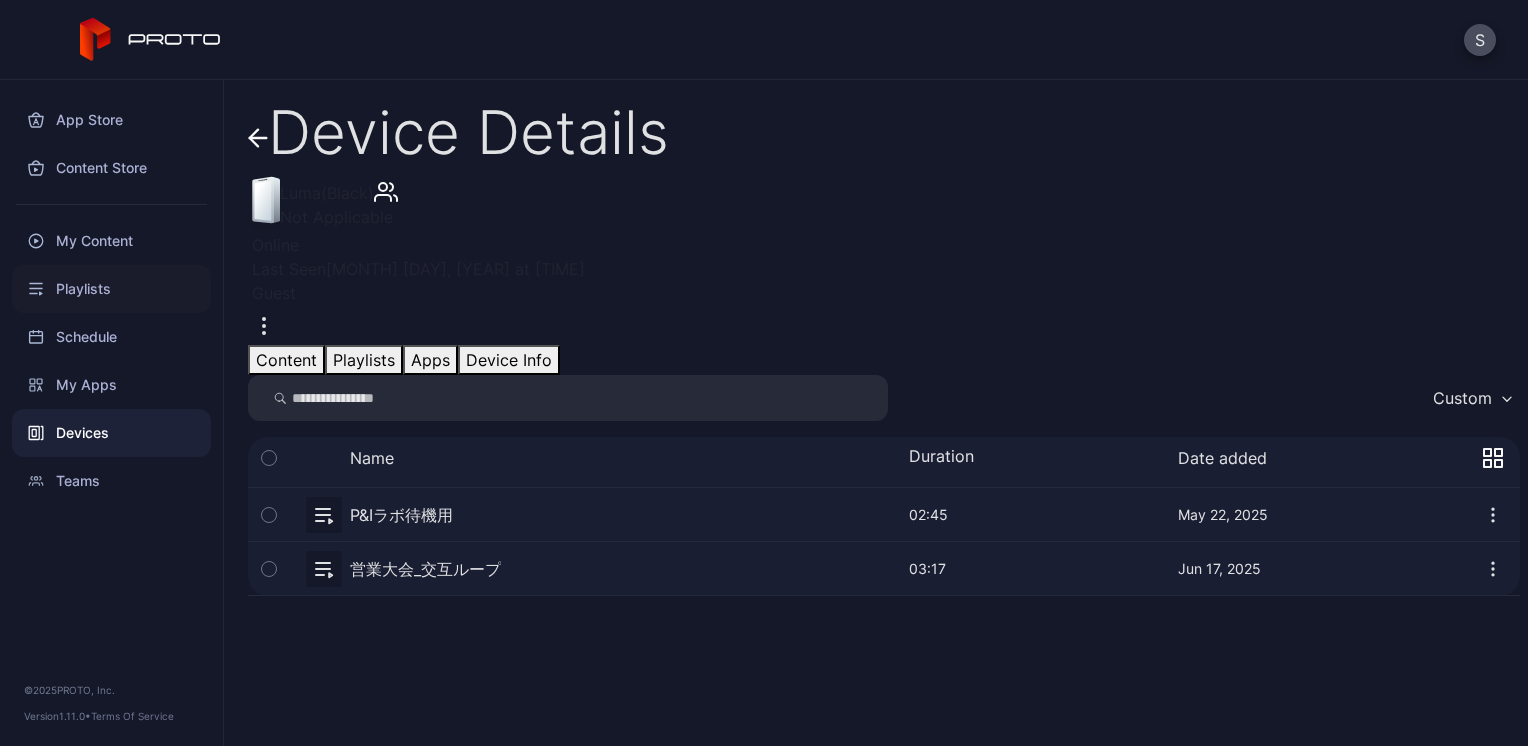 click on "Playlists" at bounding box center [111, 289] 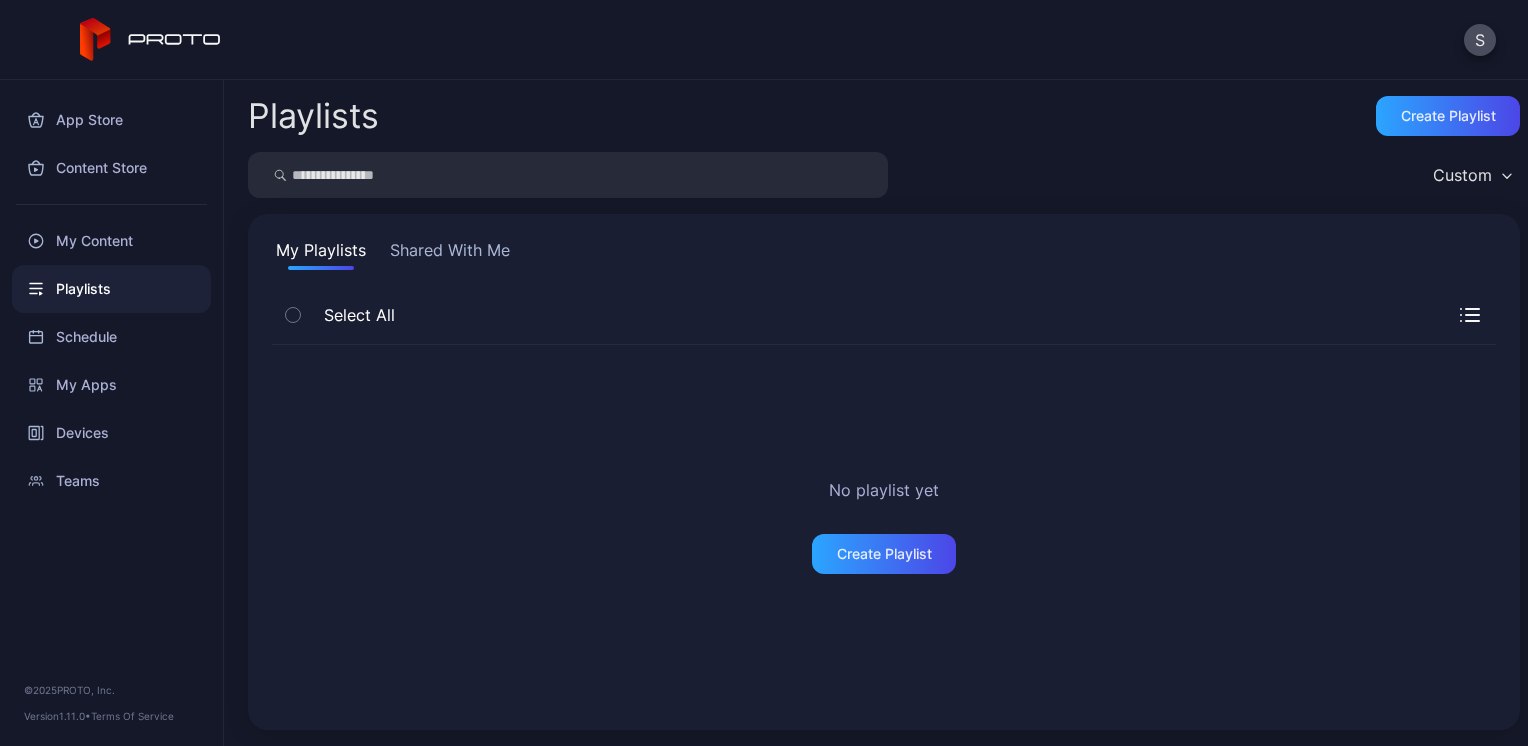 click on "Shared With Me" at bounding box center [450, 254] 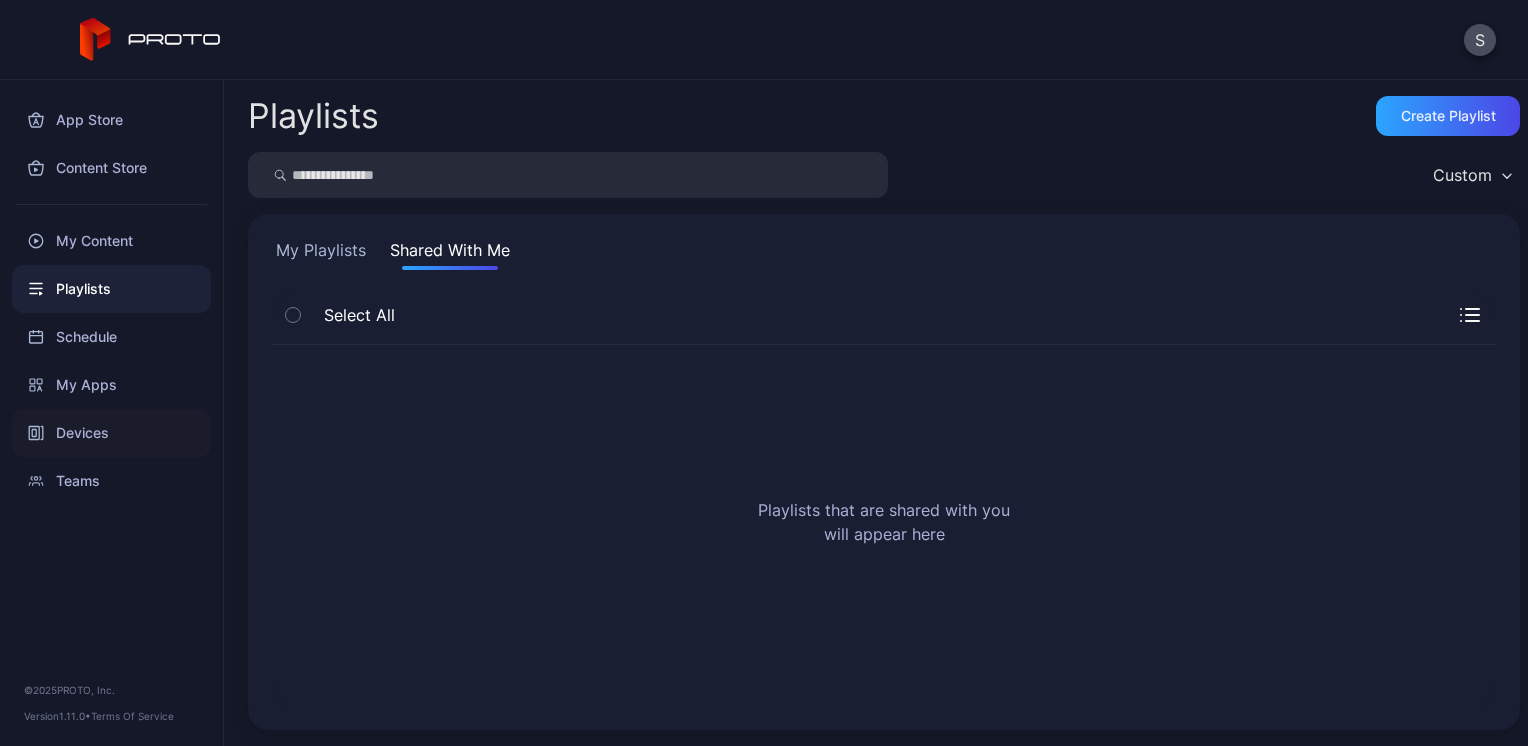click on "Devices" at bounding box center [111, 433] 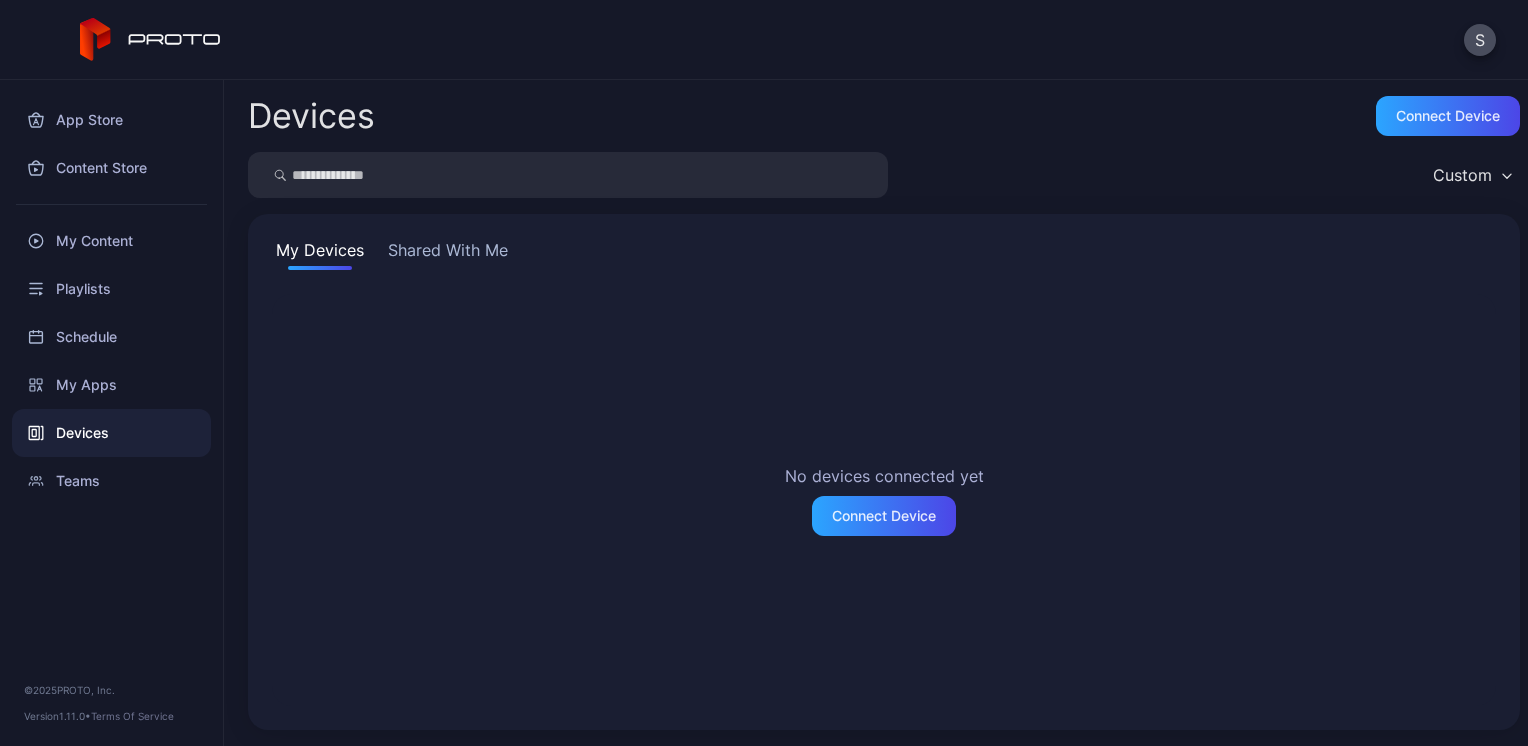 click on "Devices" at bounding box center (111, 433) 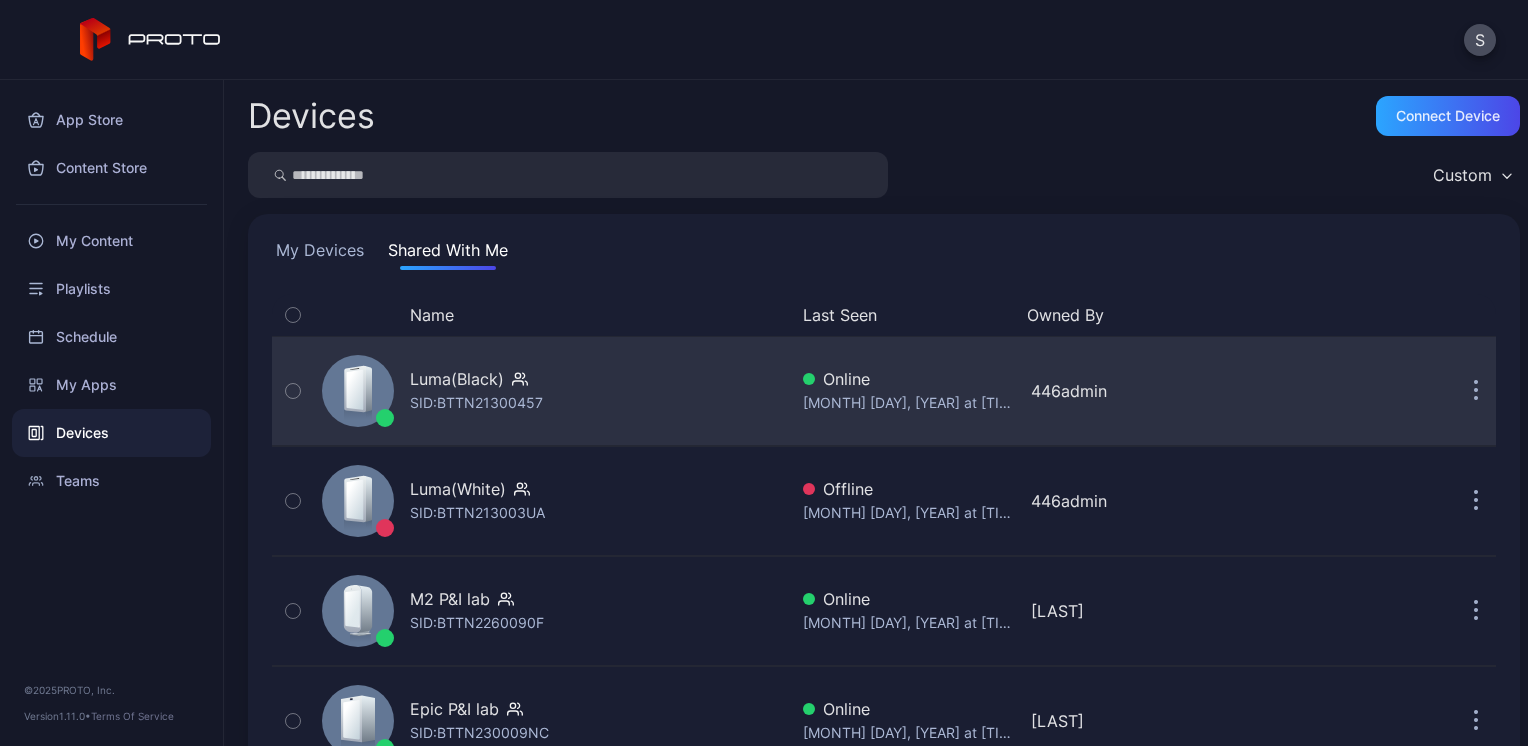 click on "Luma(Black) SID:  BTTN21300457" at bounding box center [550, 391] 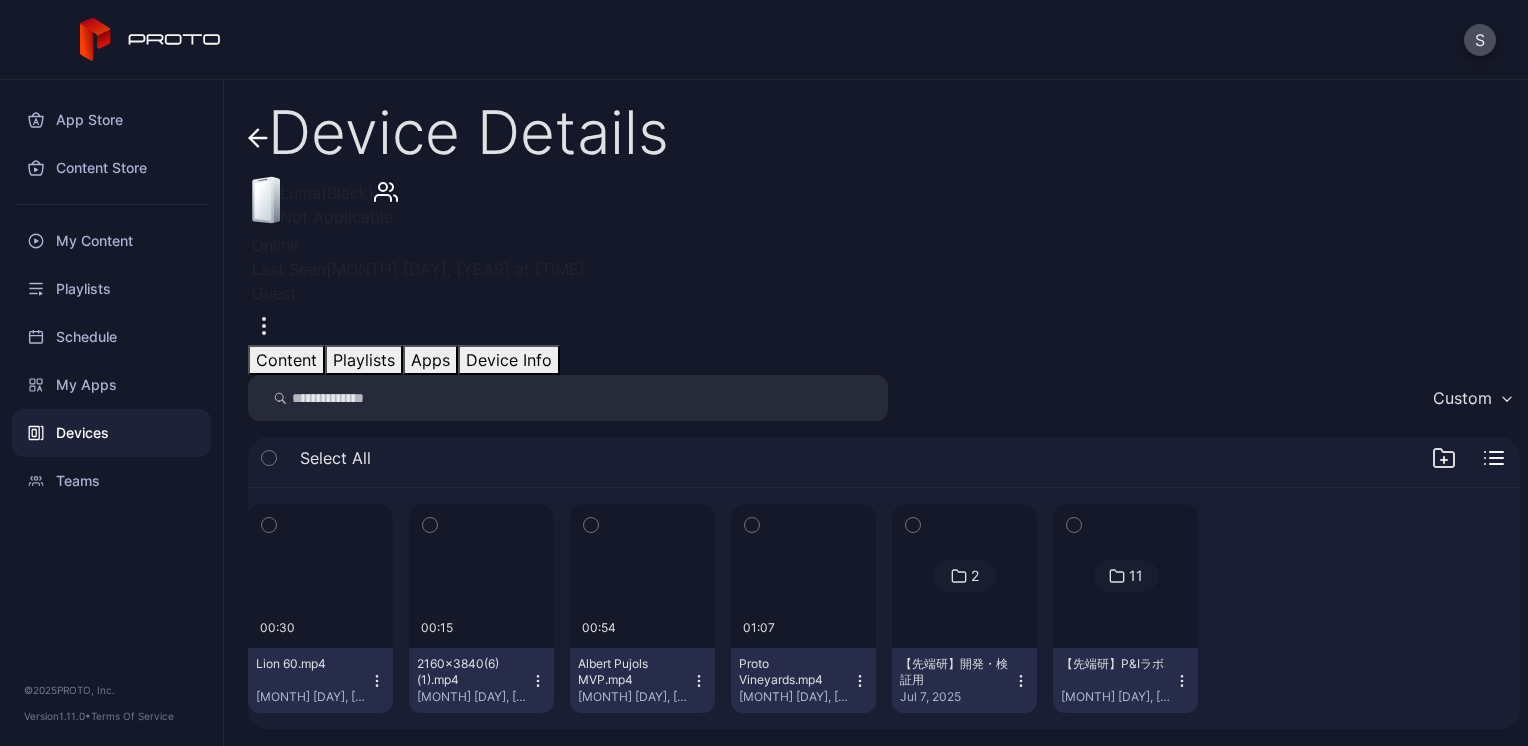 click at bounding box center (1126, 576) 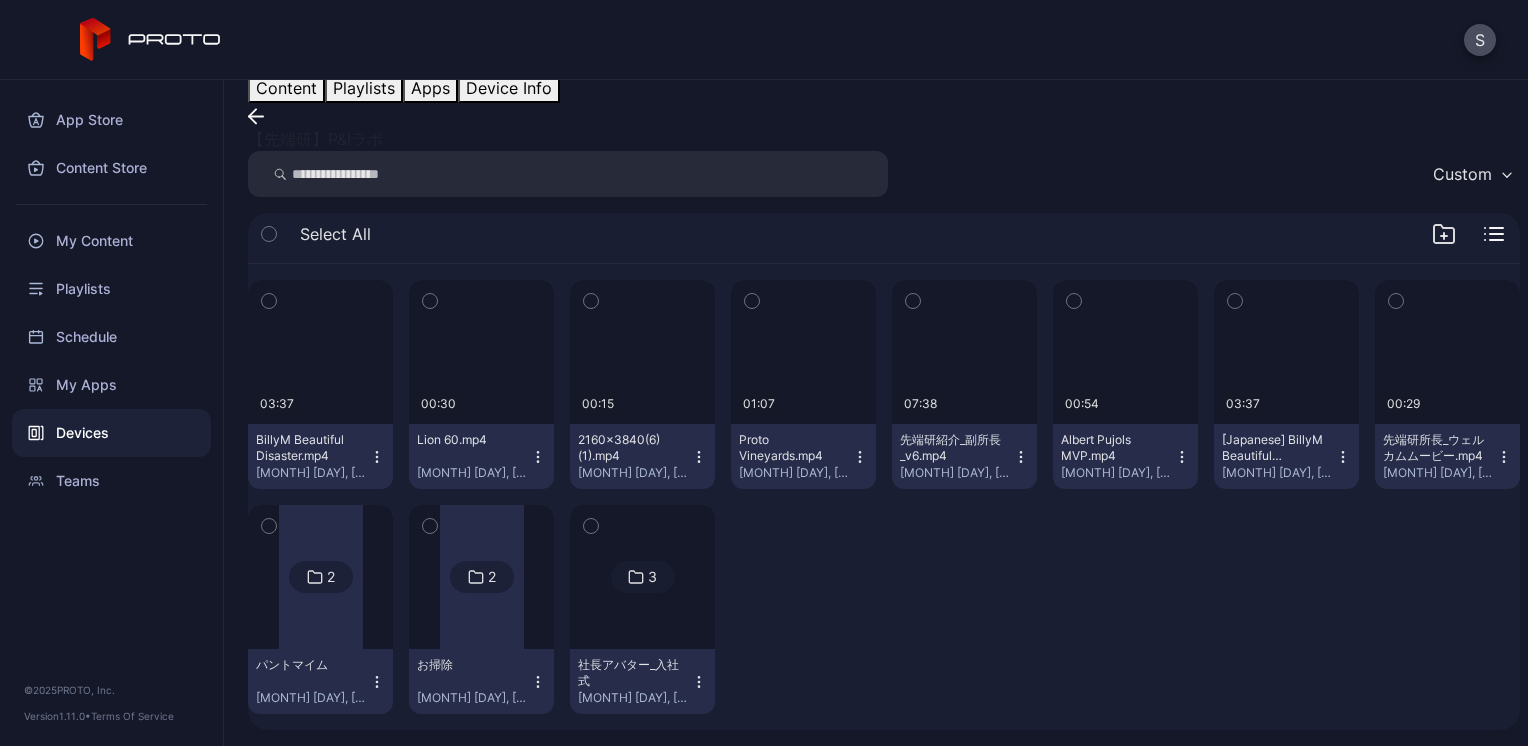 scroll, scrollTop: 283, scrollLeft: 0, axis: vertical 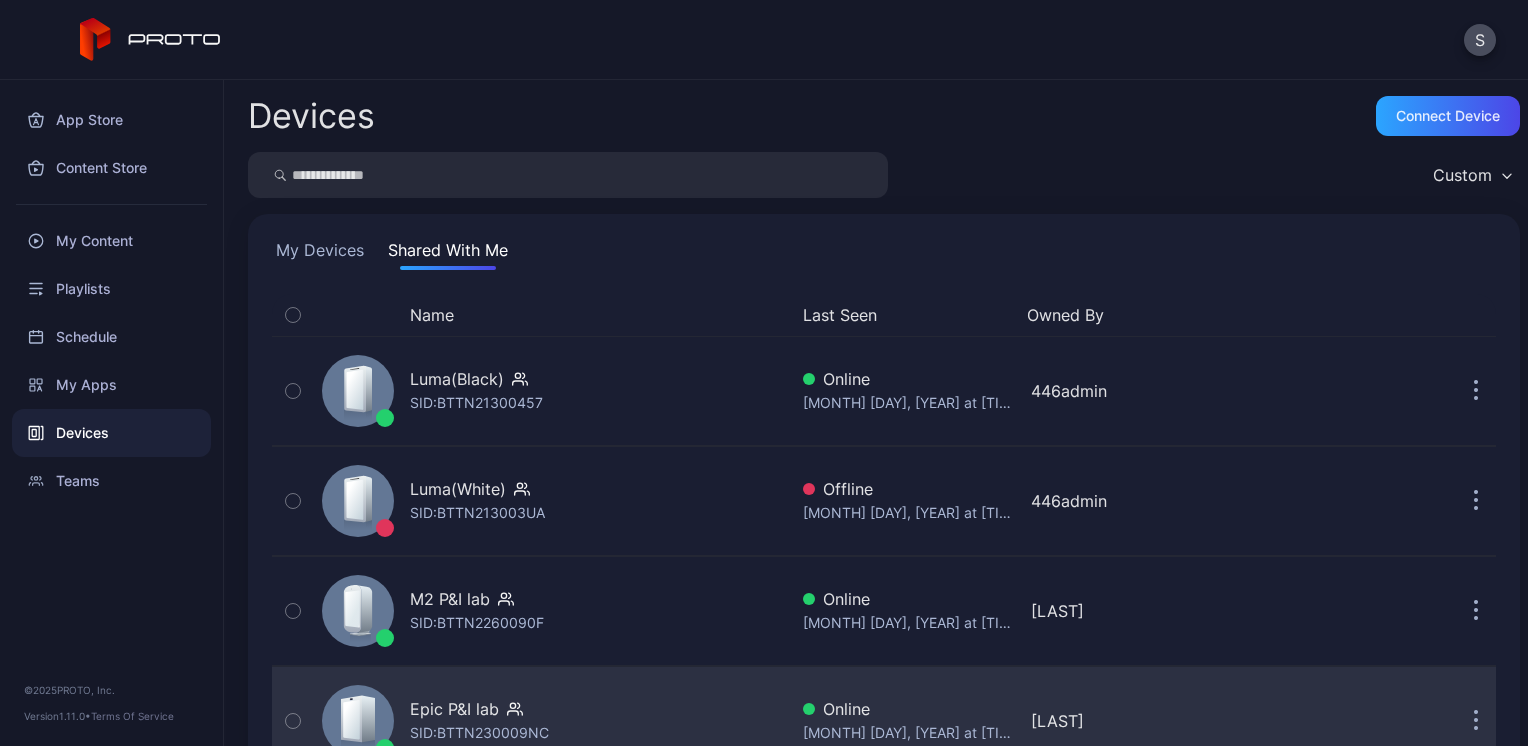 click on "Epic P&I lab" at bounding box center (457, 379) 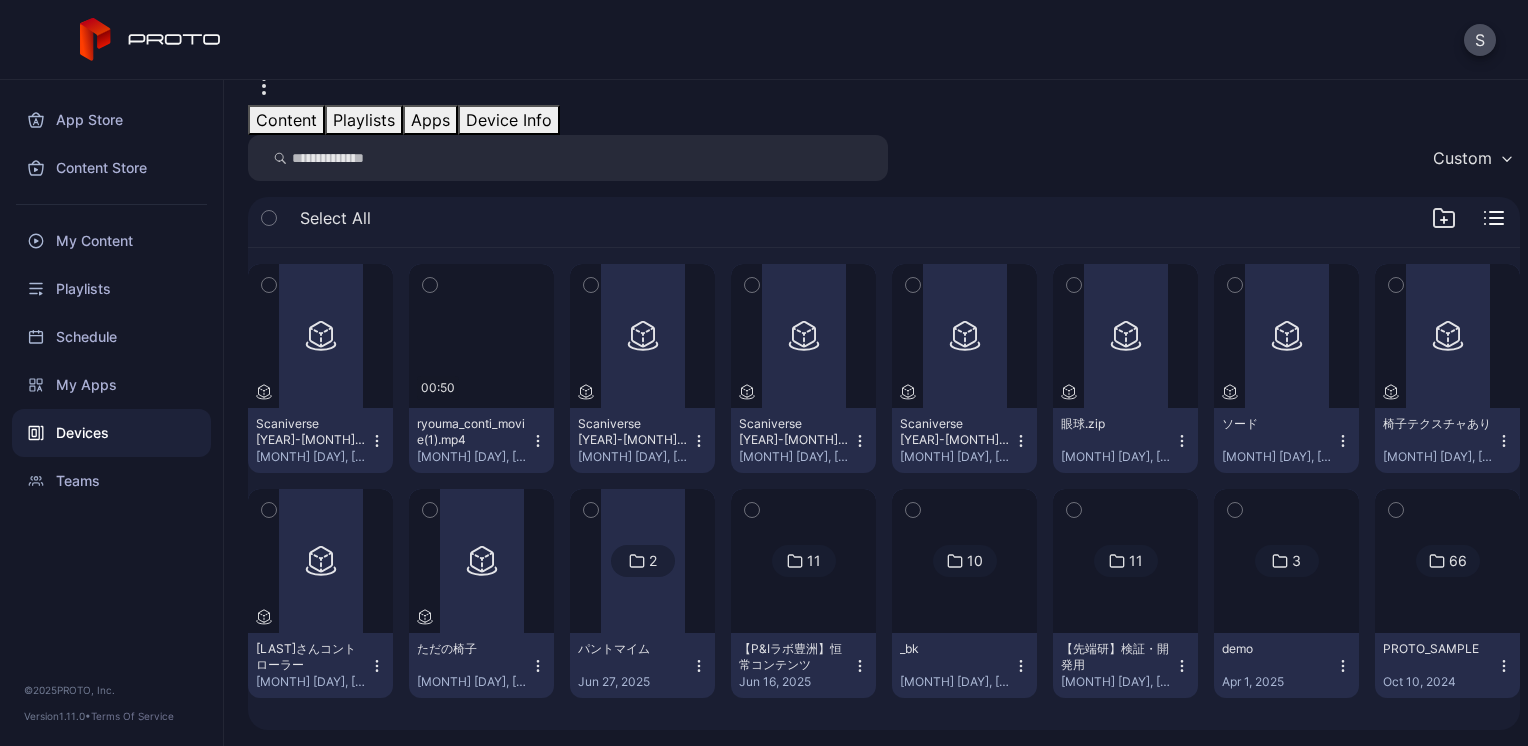 scroll, scrollTop: 338, scrollLeft: 0, axis: vertical 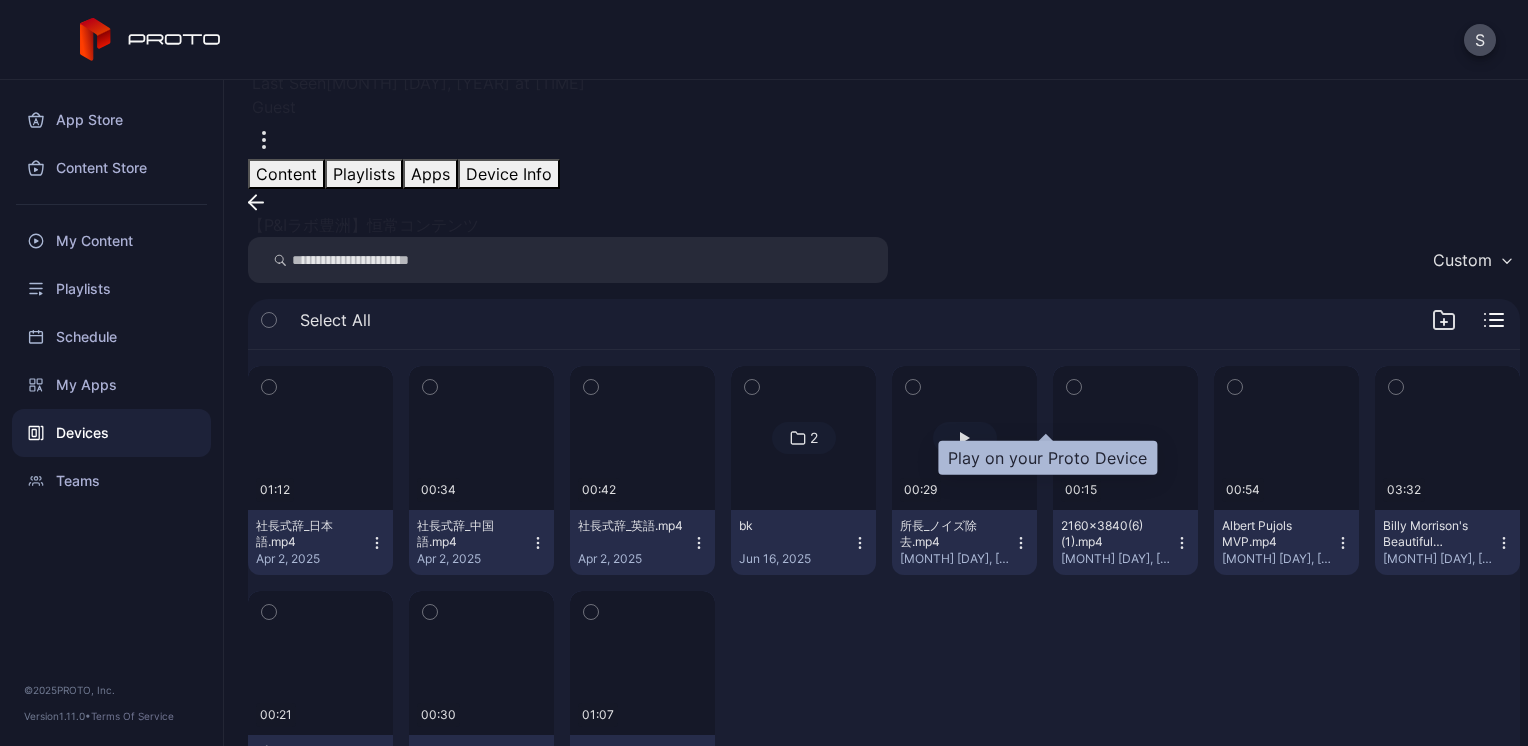 click at bounding box center (965, 438) 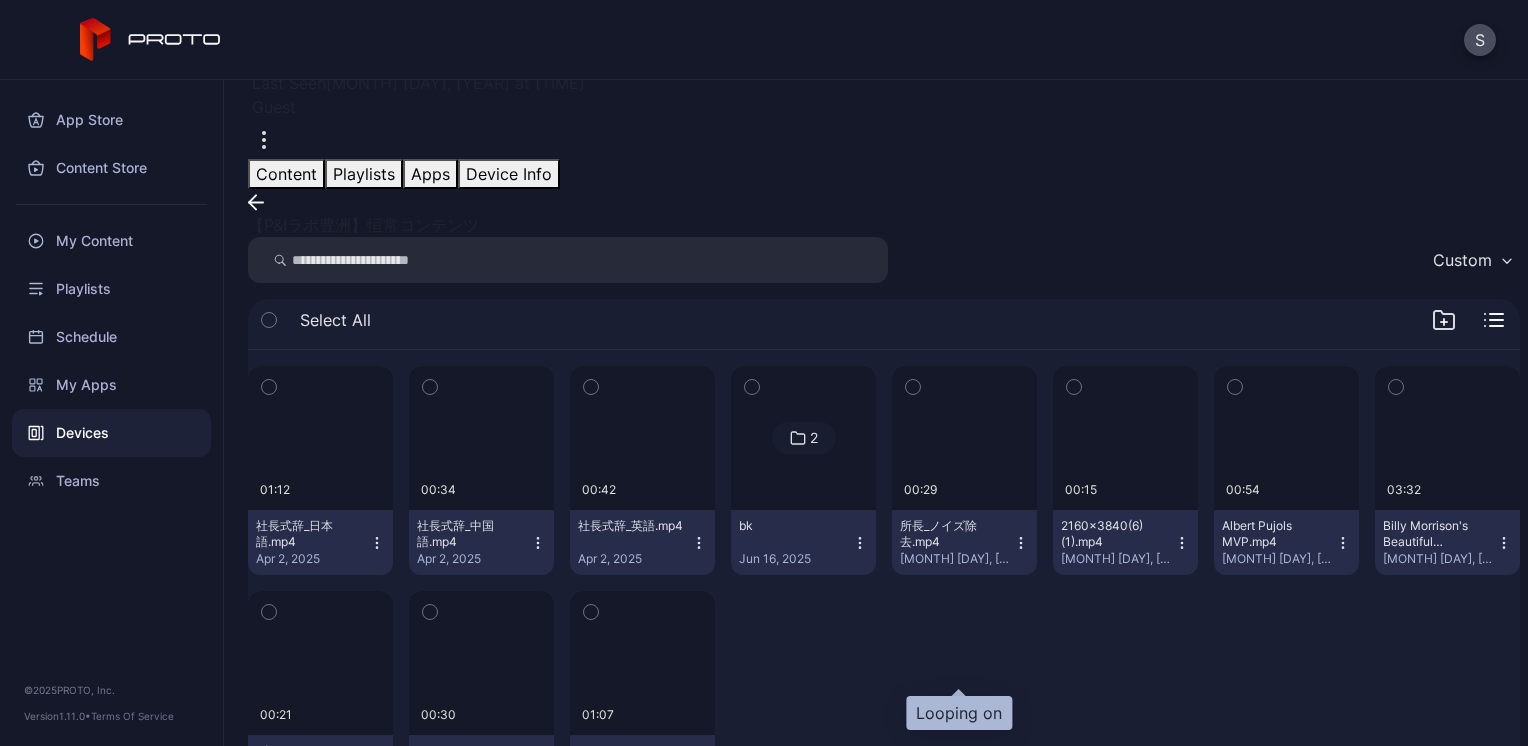 click at bounding box center (269, 1024) 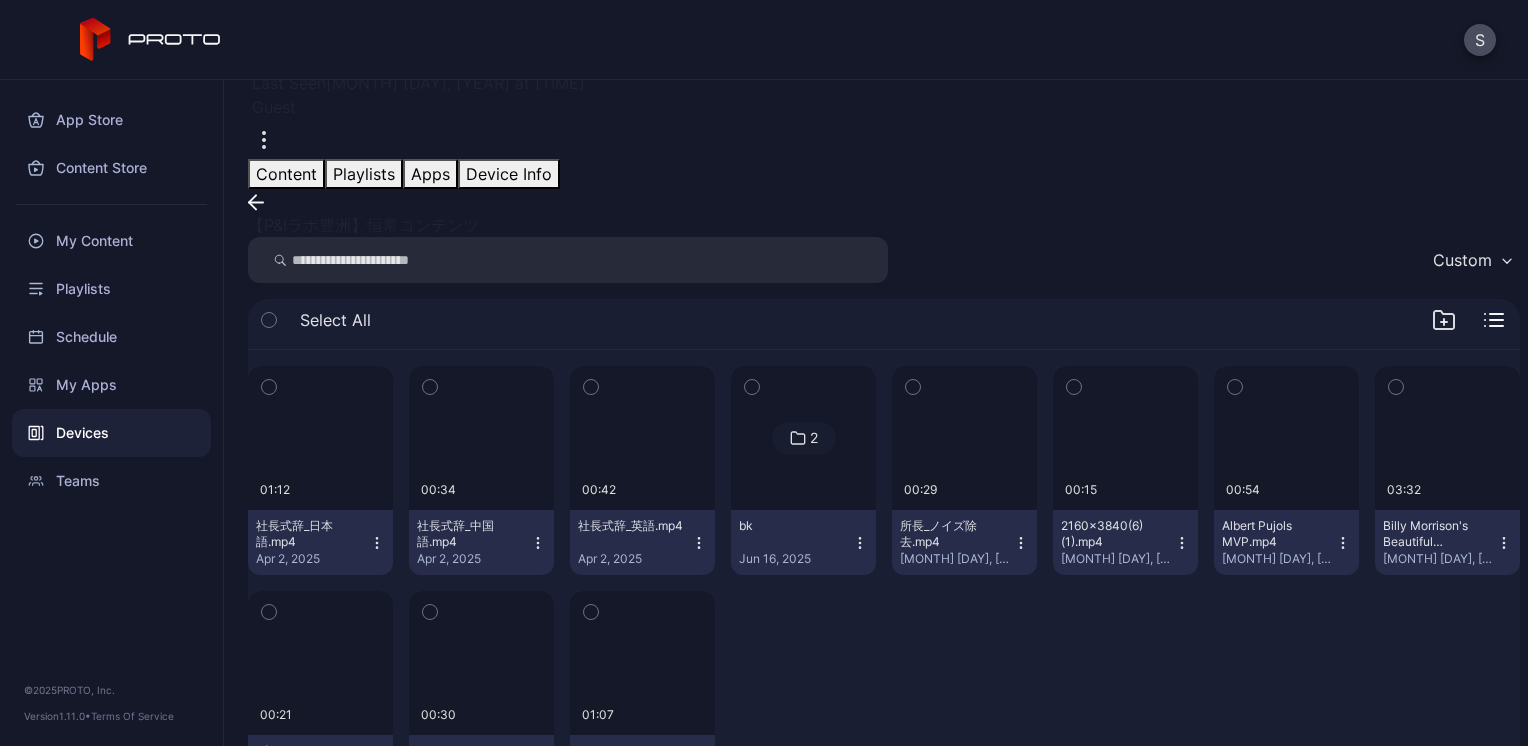 scroll, scrollTop: 294, scrollLeft: 0, axis: vertical 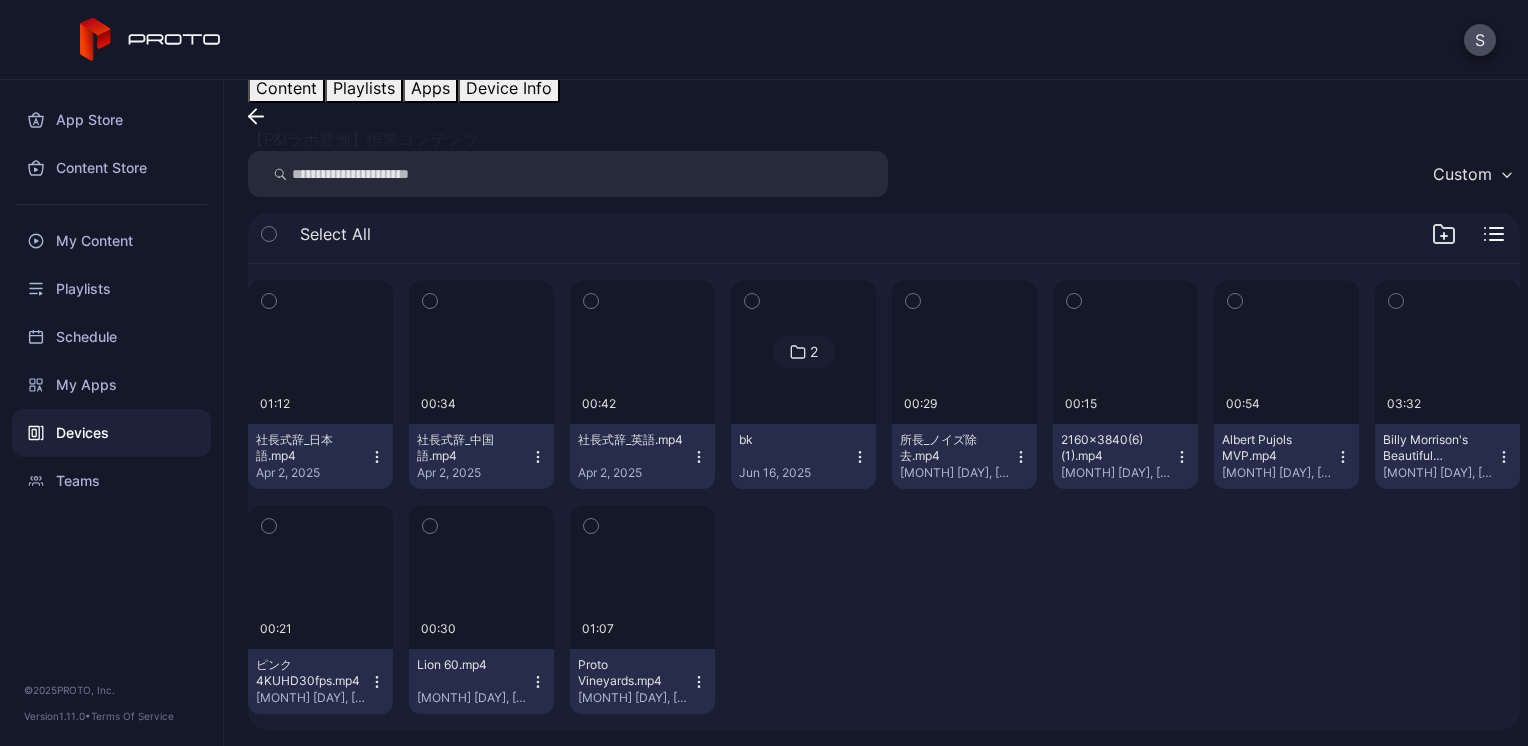 click on "Devices" at bounding box center (111, 433) 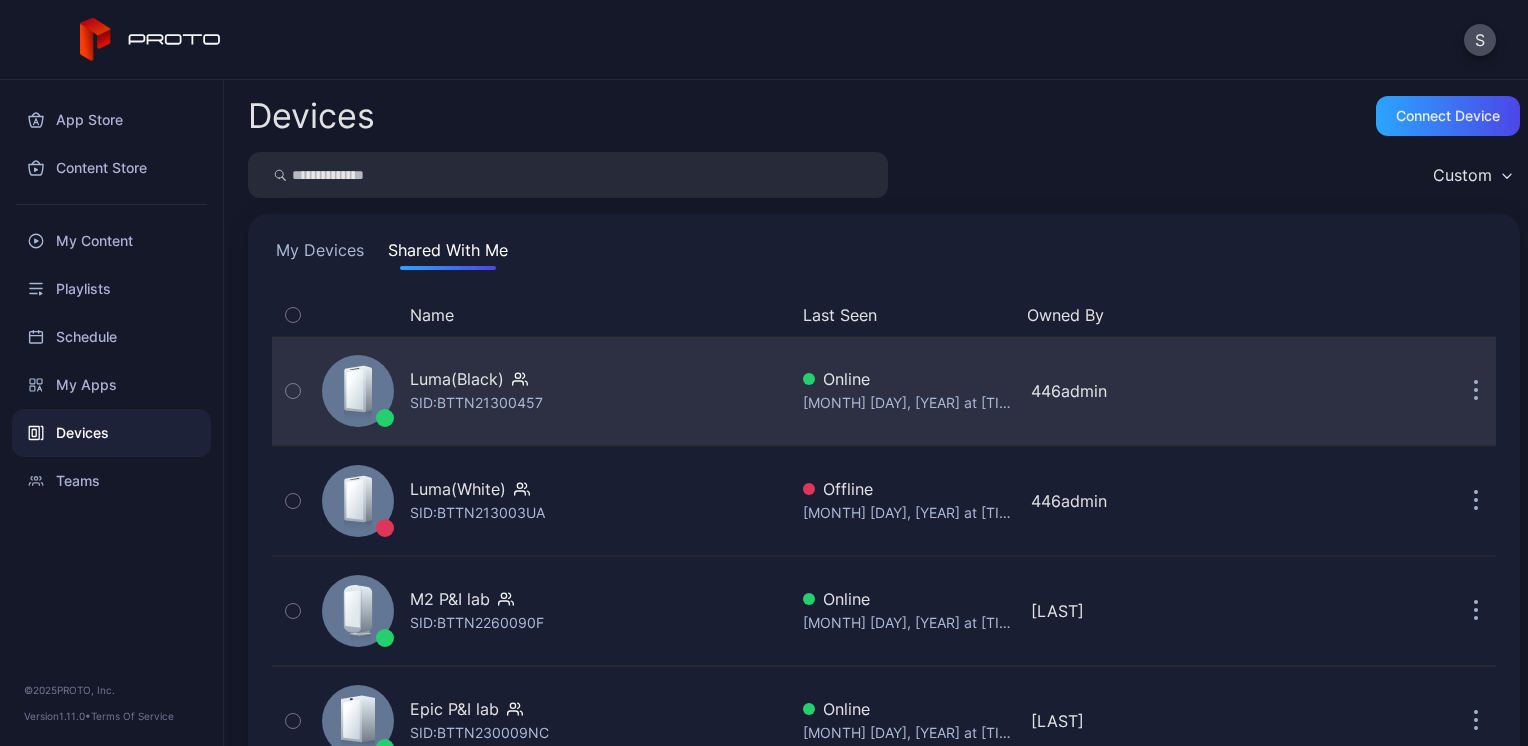 click on "Luma(Black)" at bounding box center (457, 379) 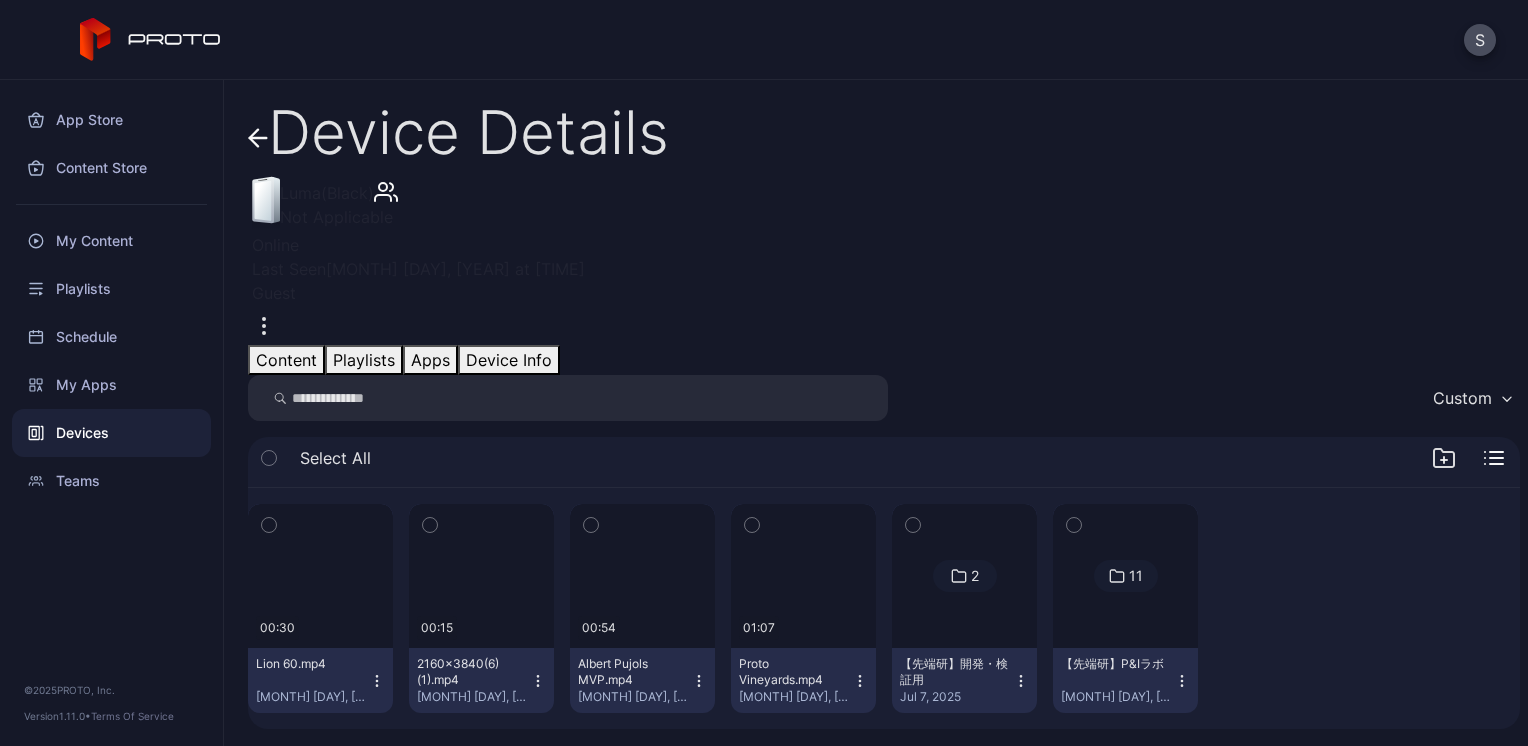 scroll, scrollTop: 17, scrollLeft: 0, axis: vertical 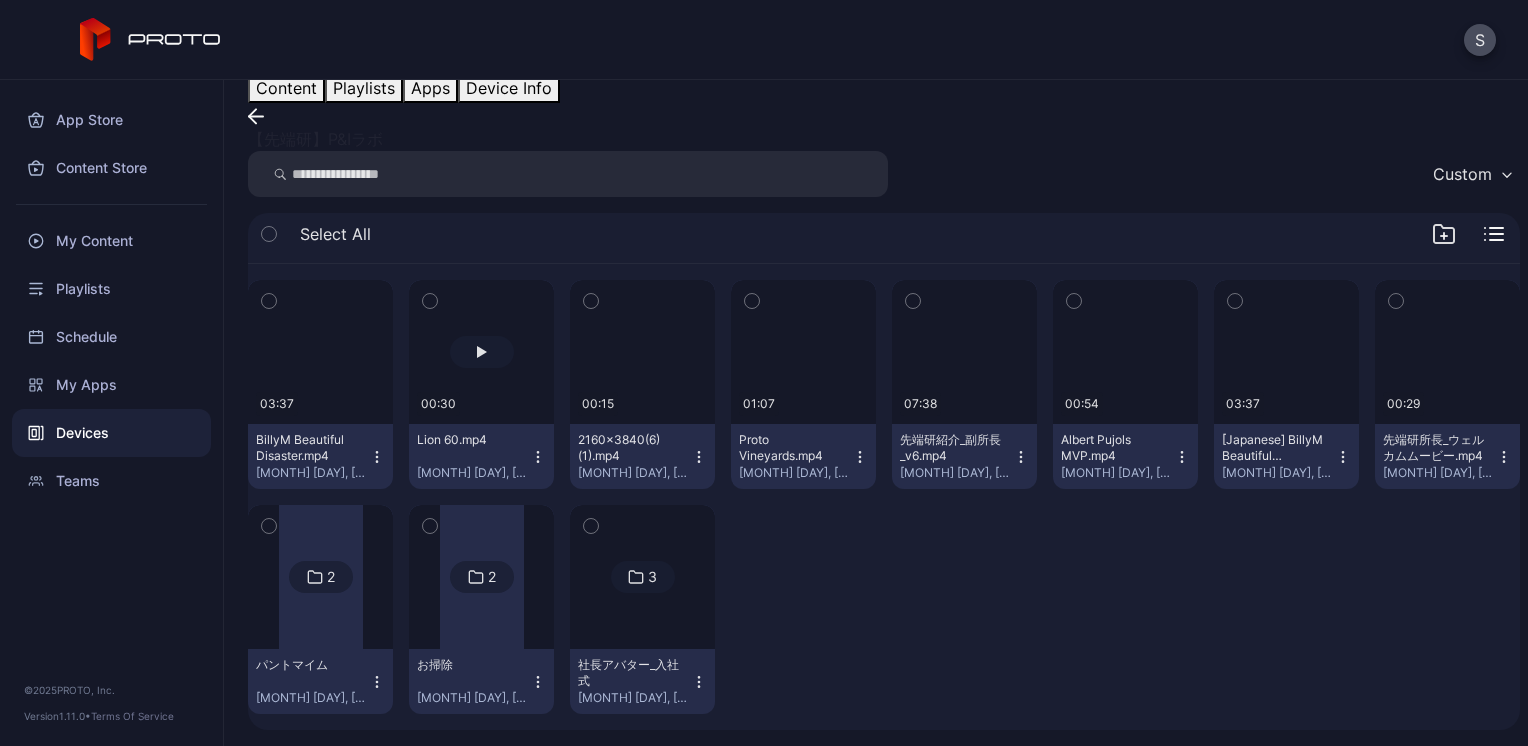 click at bounding box center [481, 352] 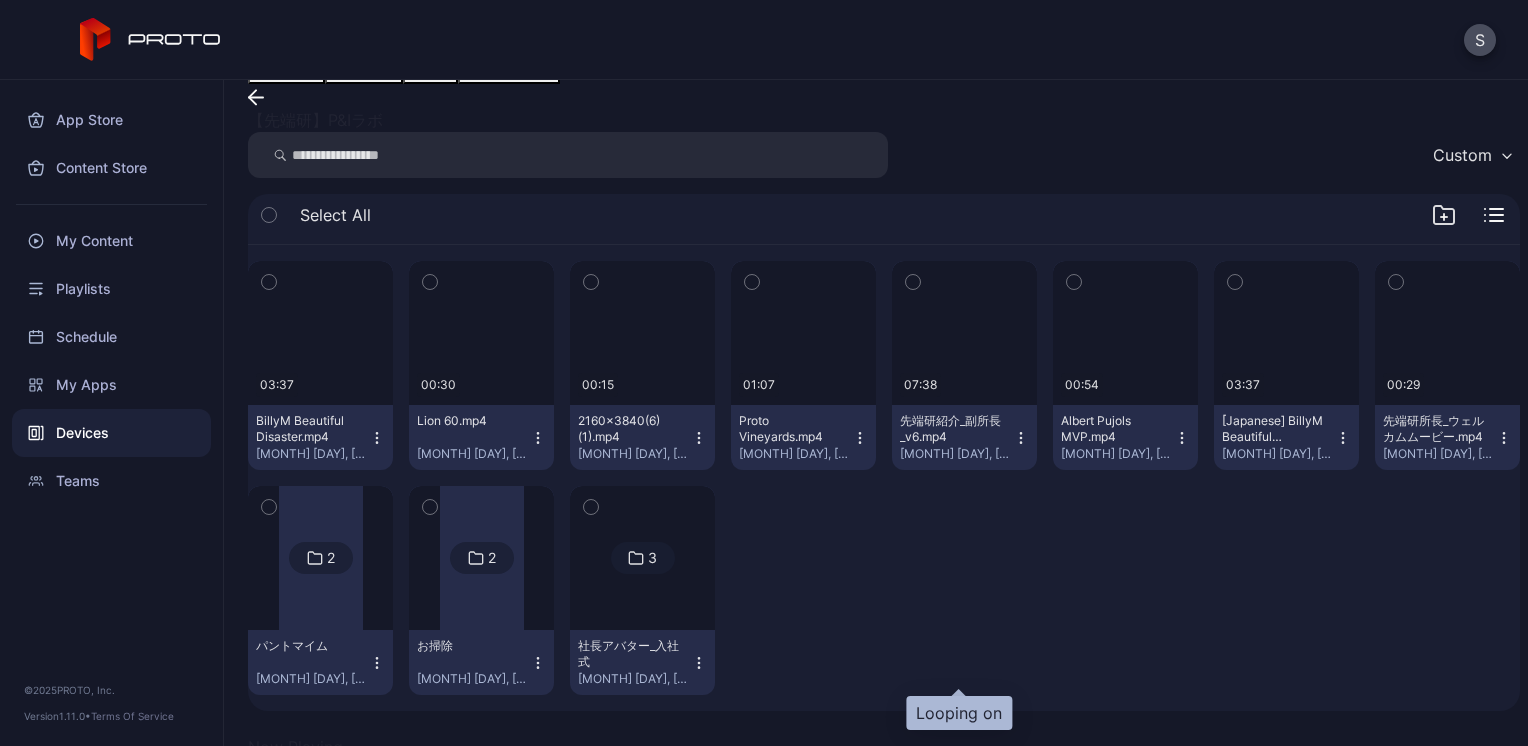 type 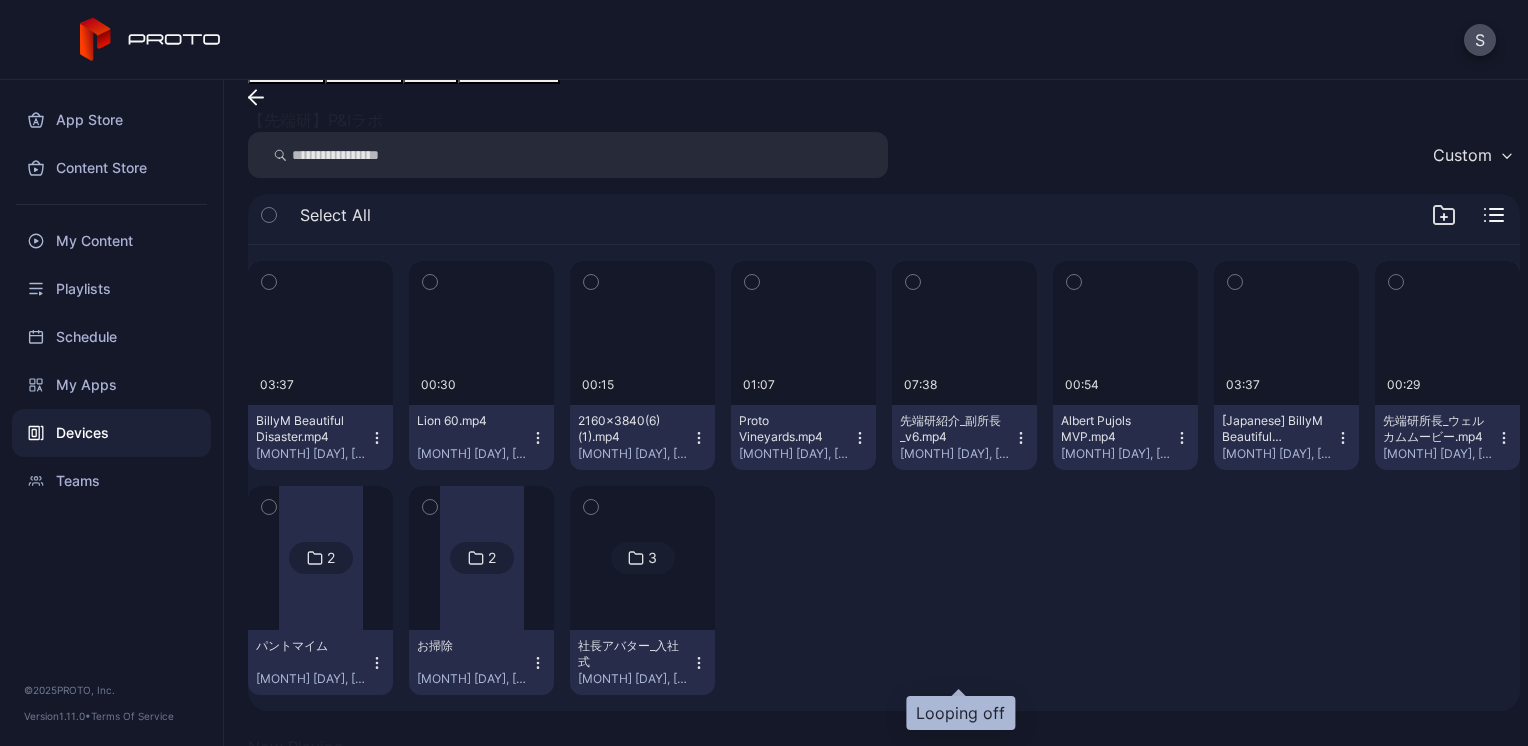 click at bounding box center (272, 919) 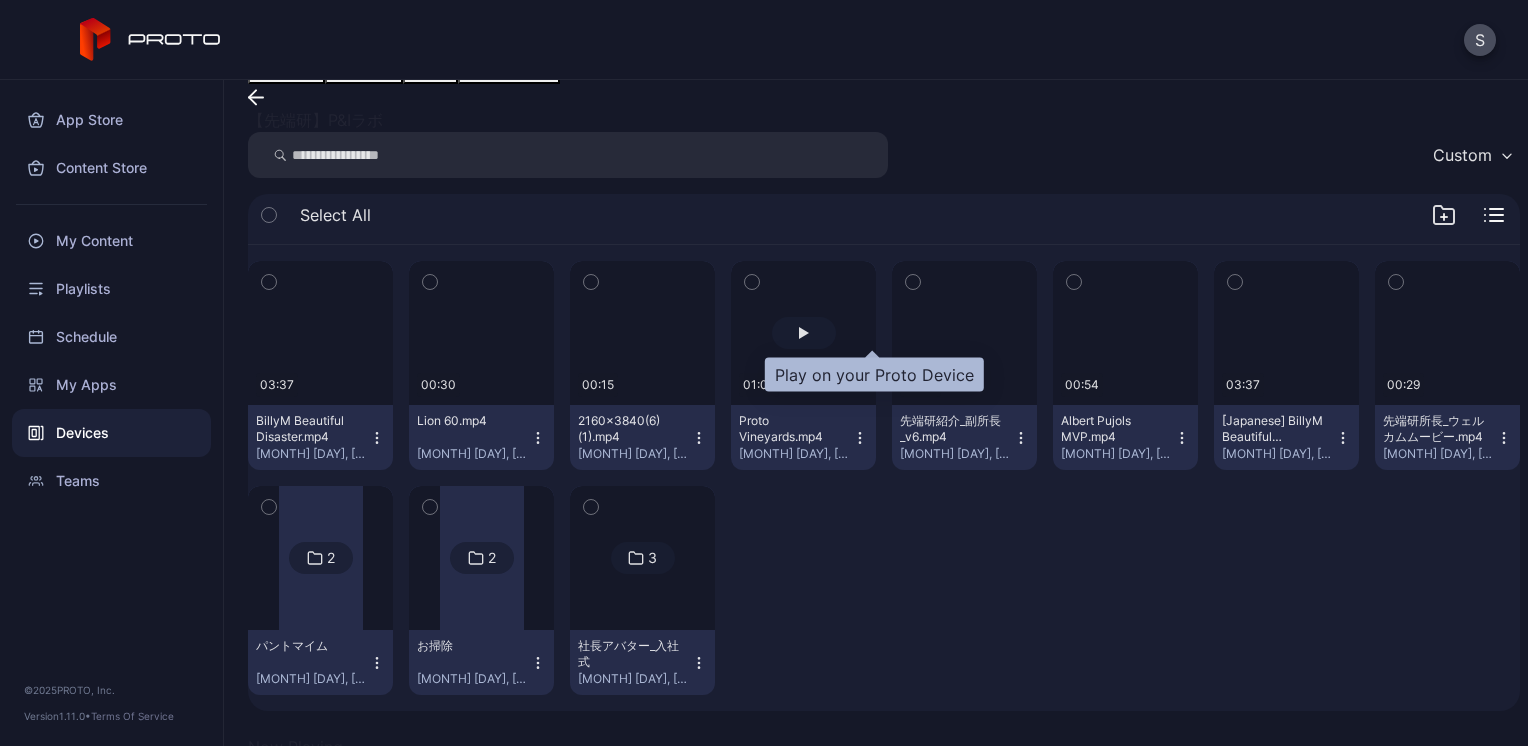 click at bounding box center (804, 333) 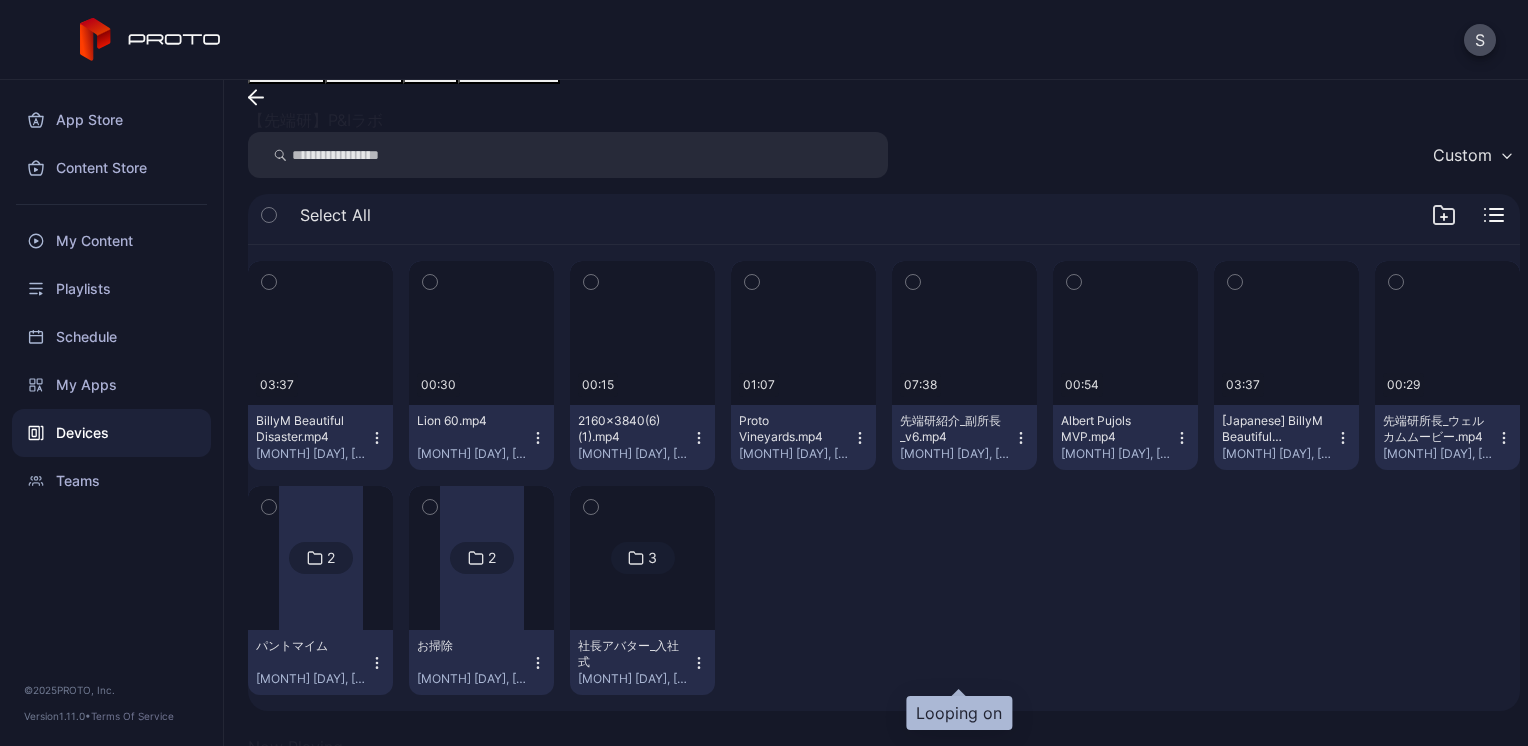 click at bounding box center (269, 919) 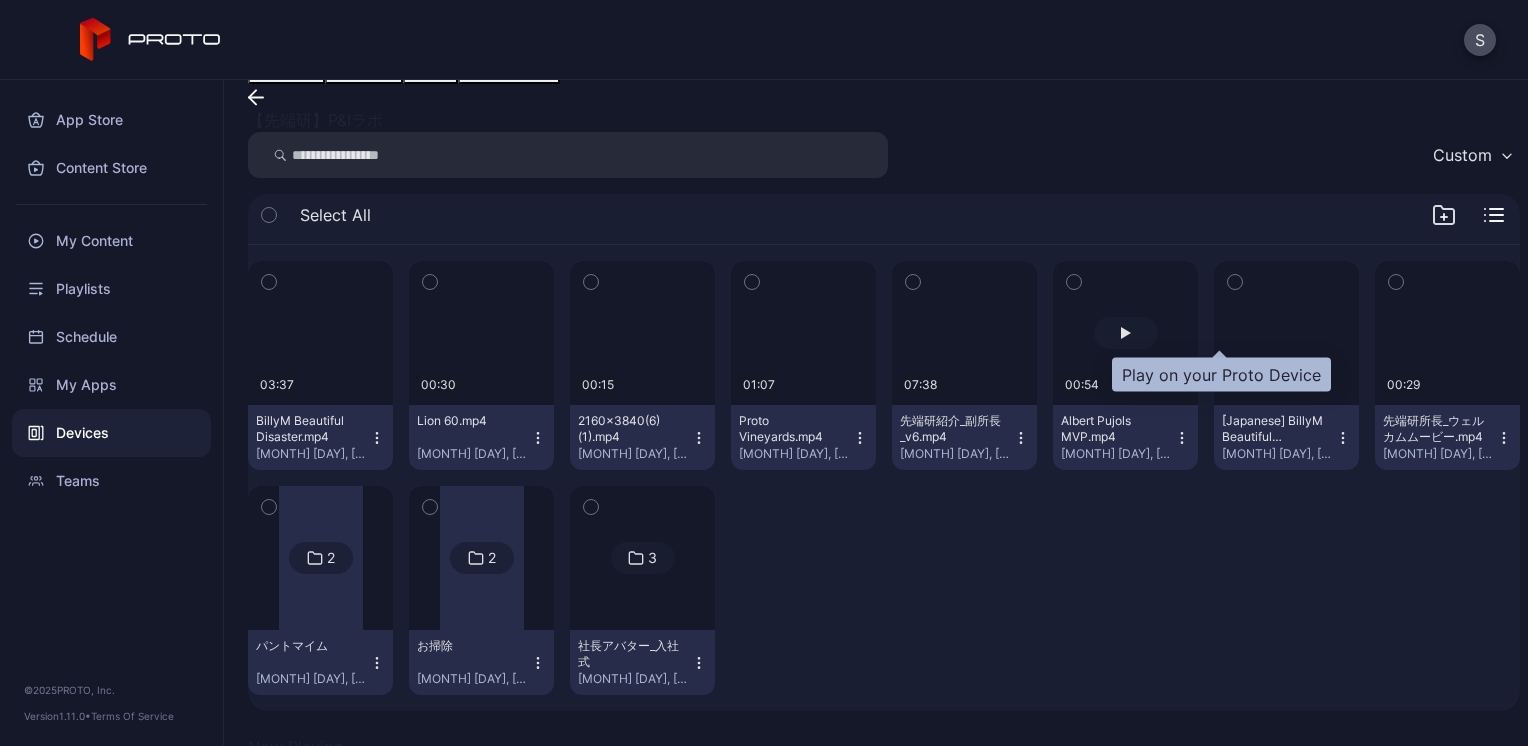 click at bounding box center [1126, 333] 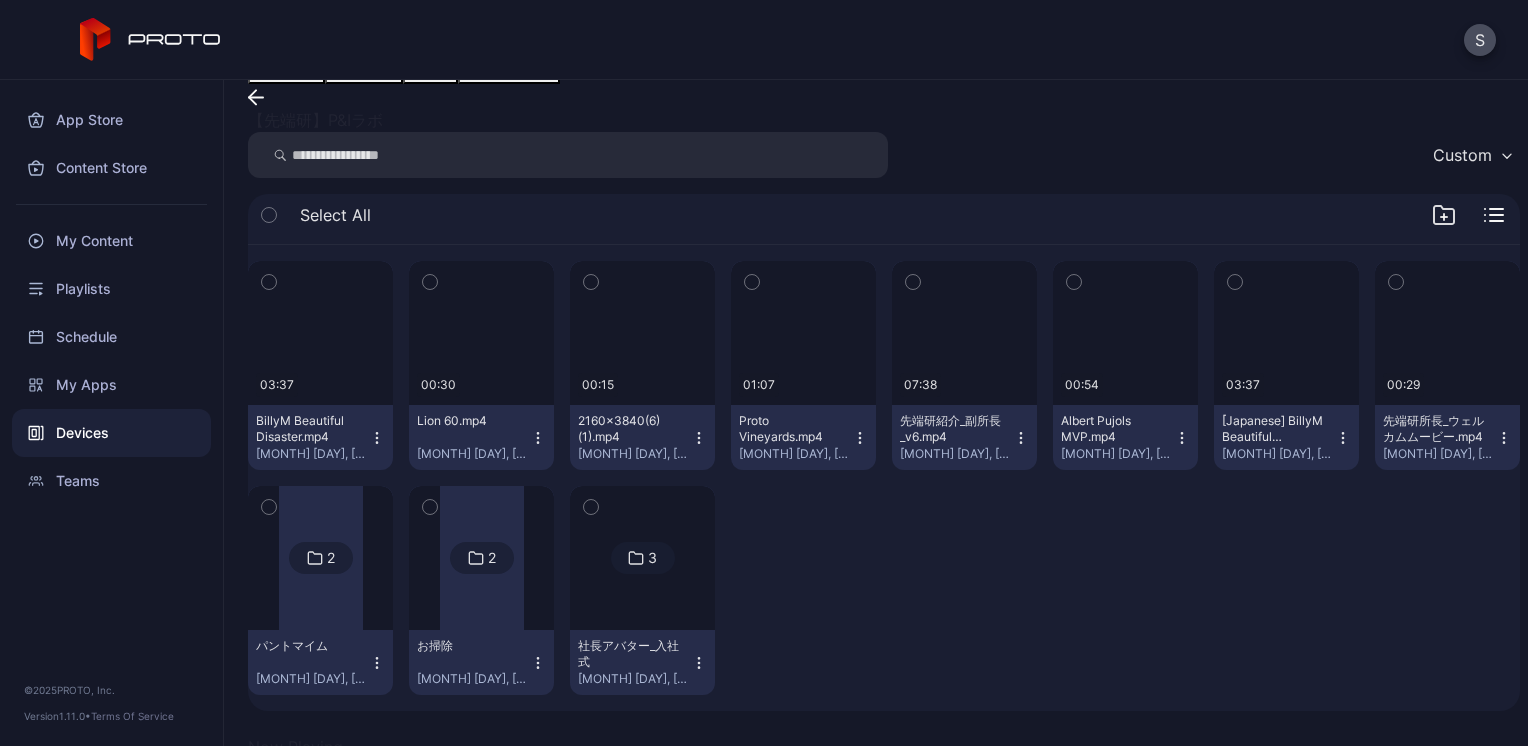 click at bounding box center (643, 558) 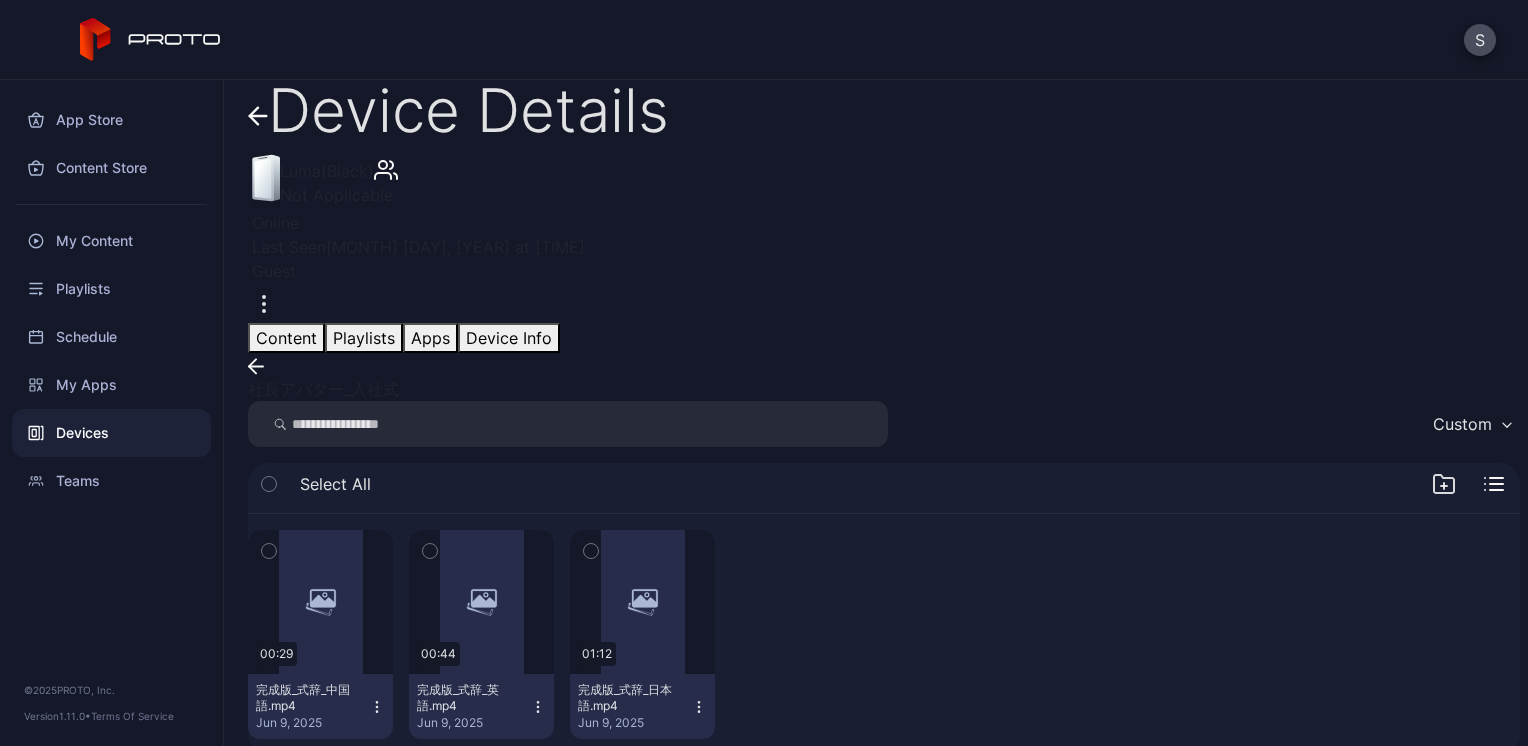 scroll, scrollTop: 195, scrollLeft: 0, axis: vertical 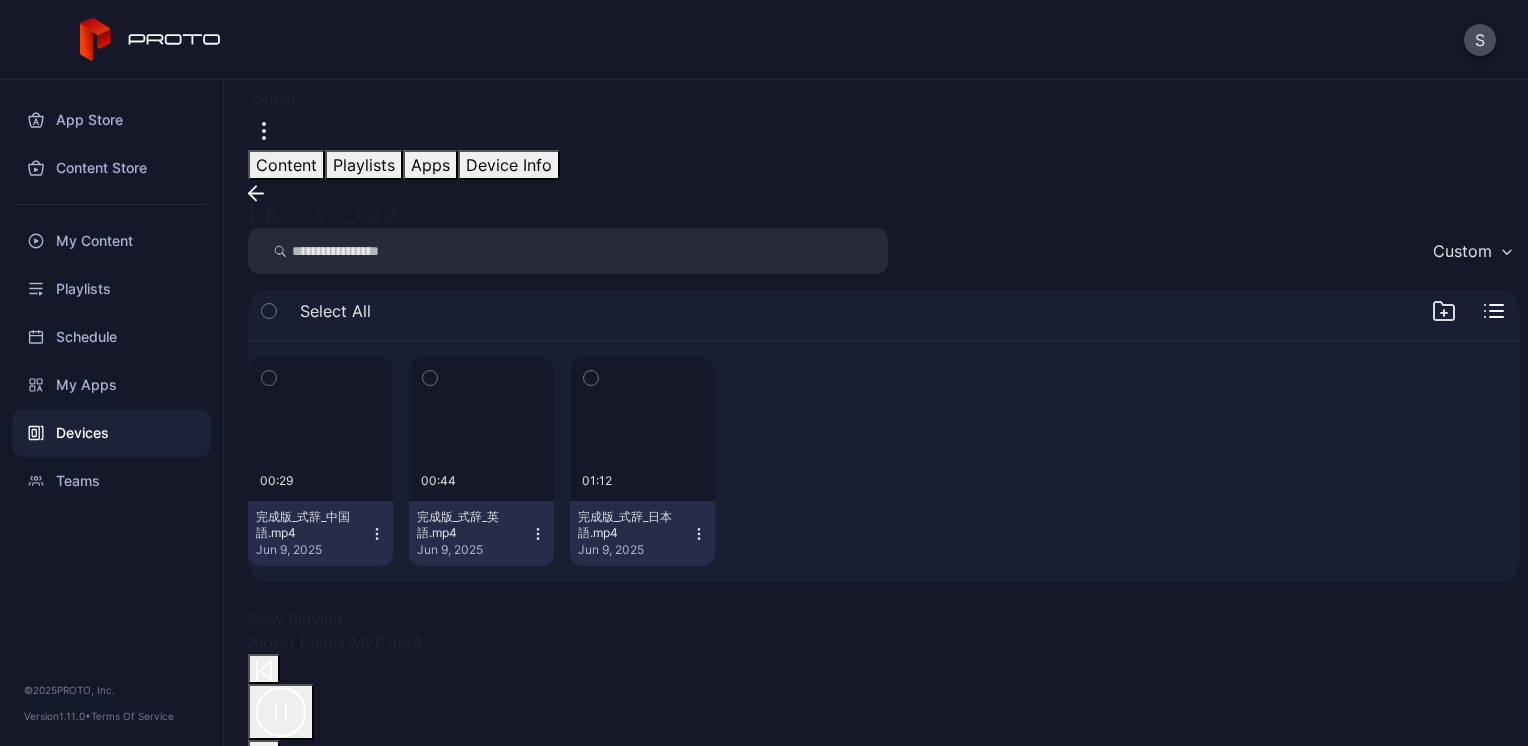 click at bounding box center [884, 582] 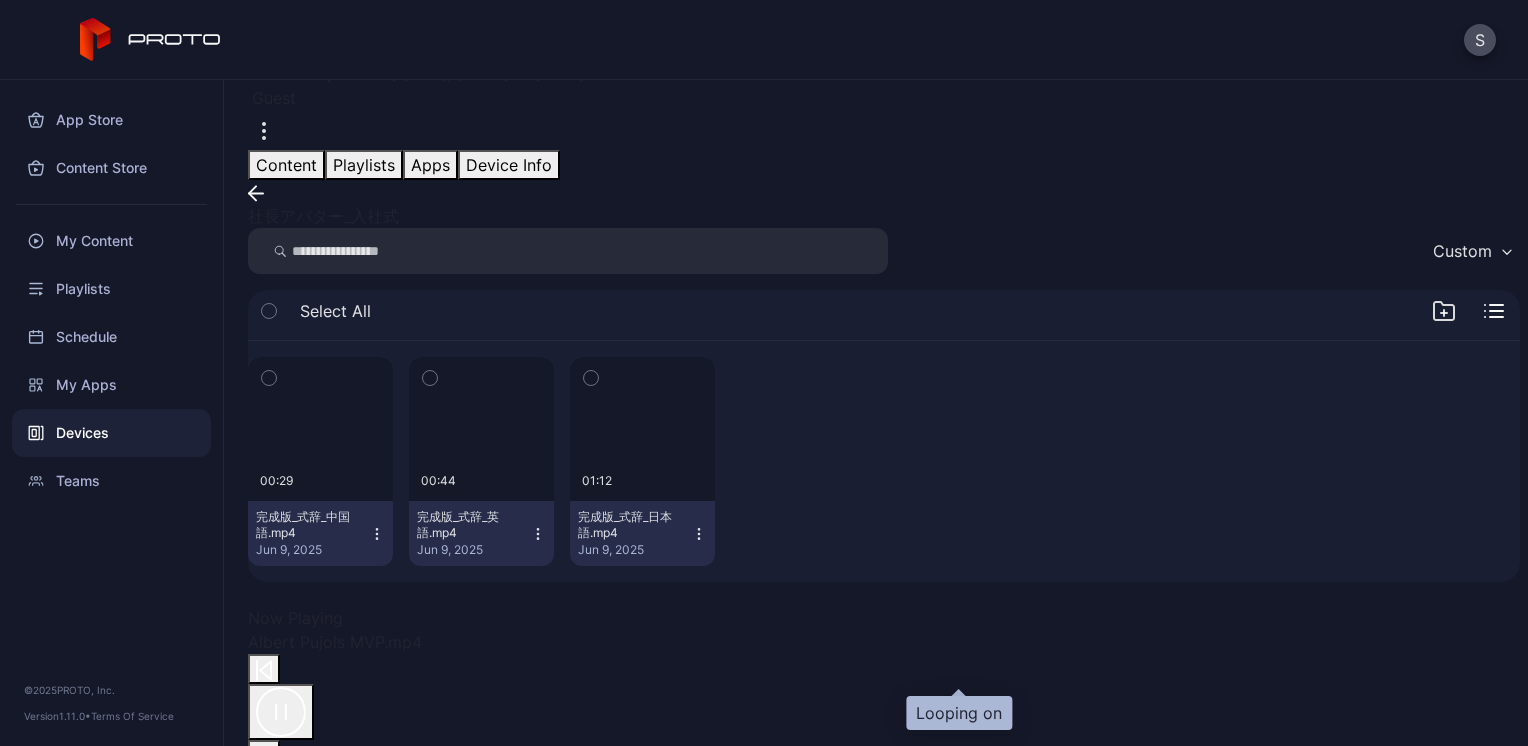 click at bounding box center [269, 790] 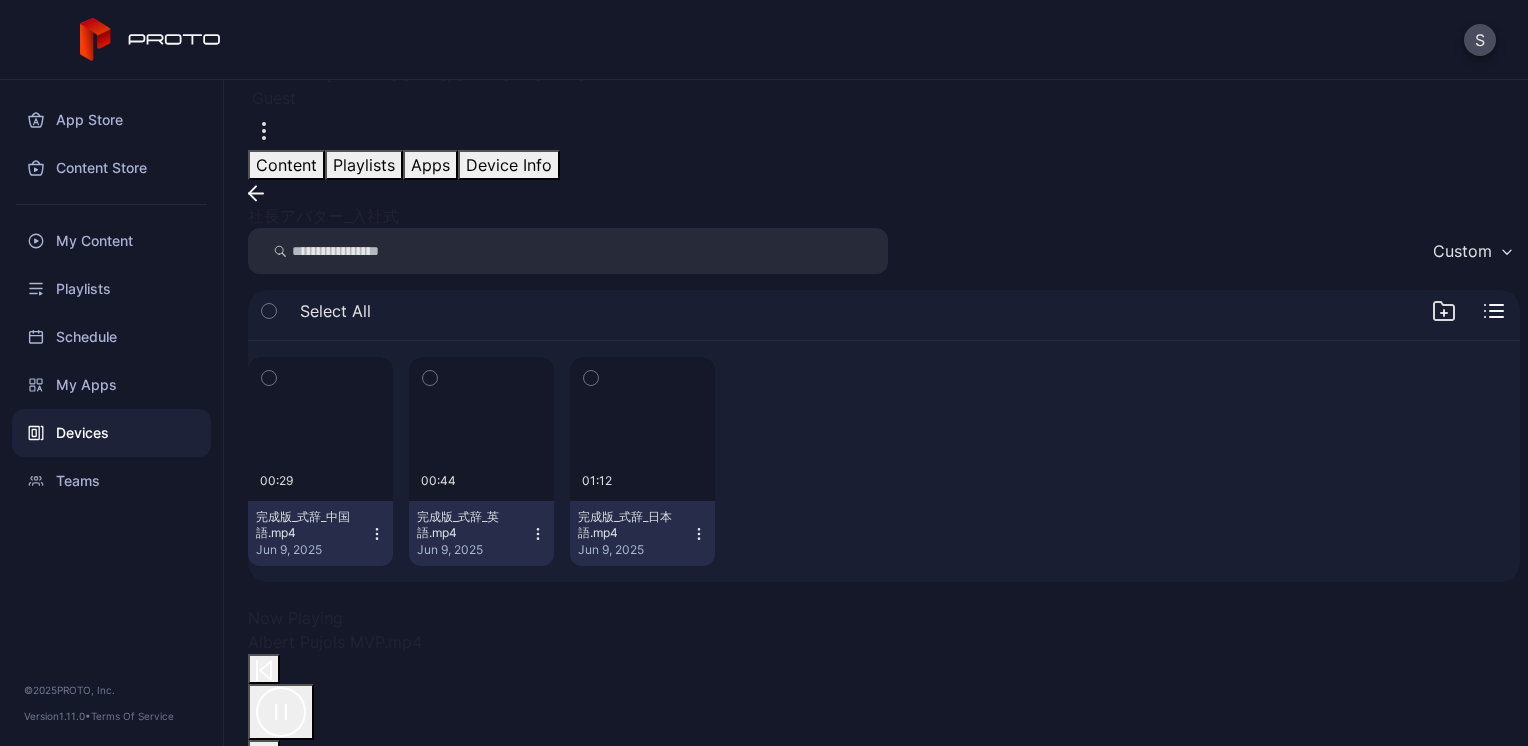 click on "社長アバター_入社式" at bounding box center [884, 204] 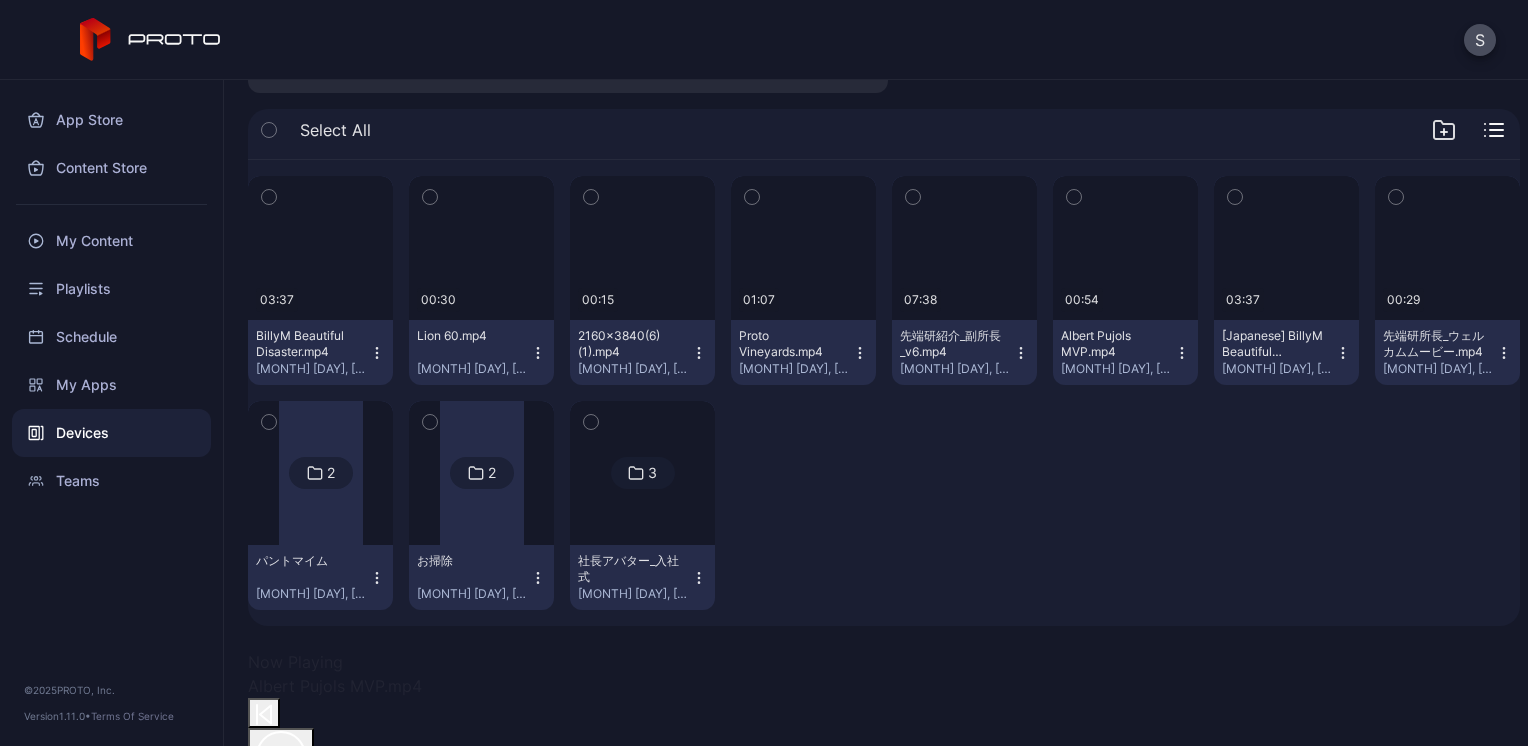 scroll, scrollTop: 374, scrollLeft: 0, axis: vertical 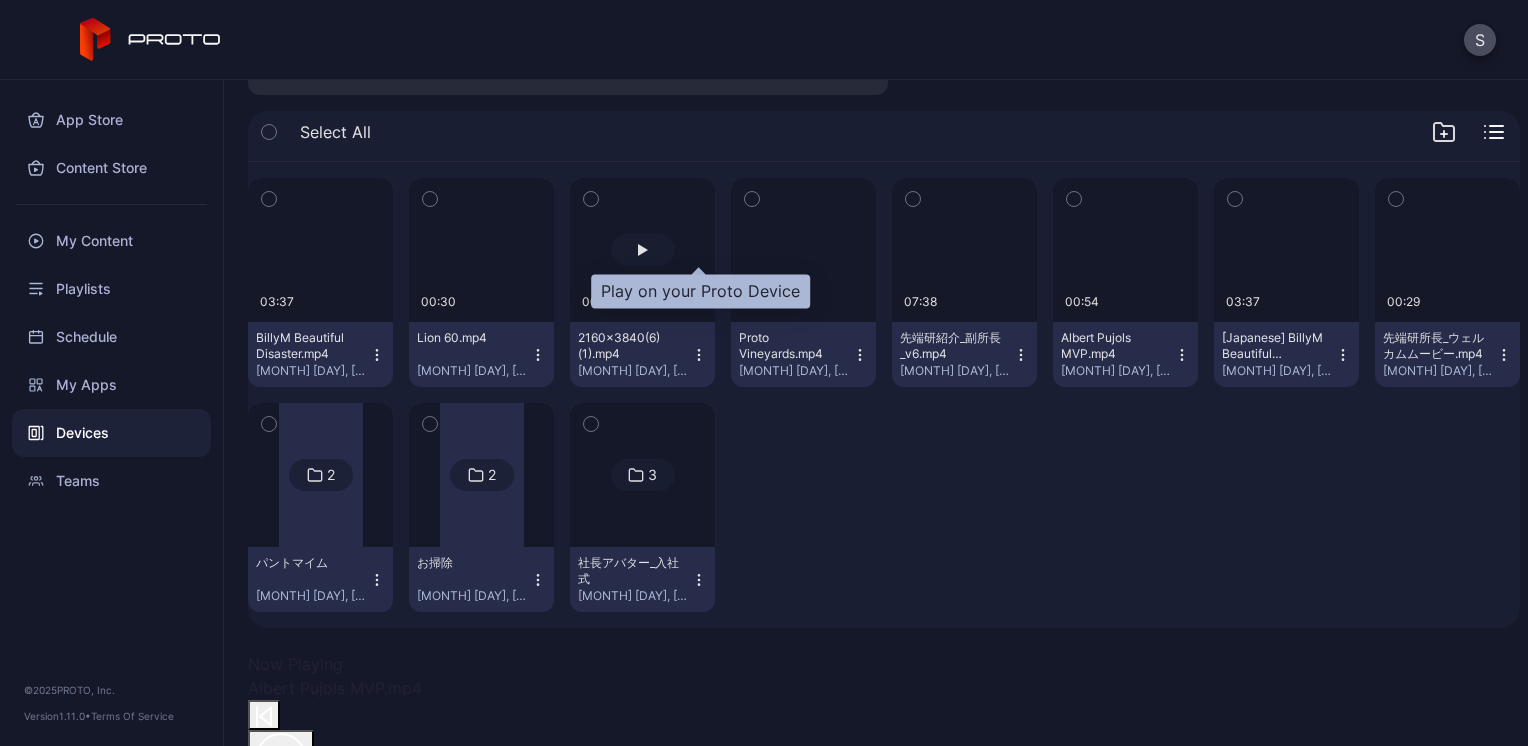 click at bounding box center [643, 250] 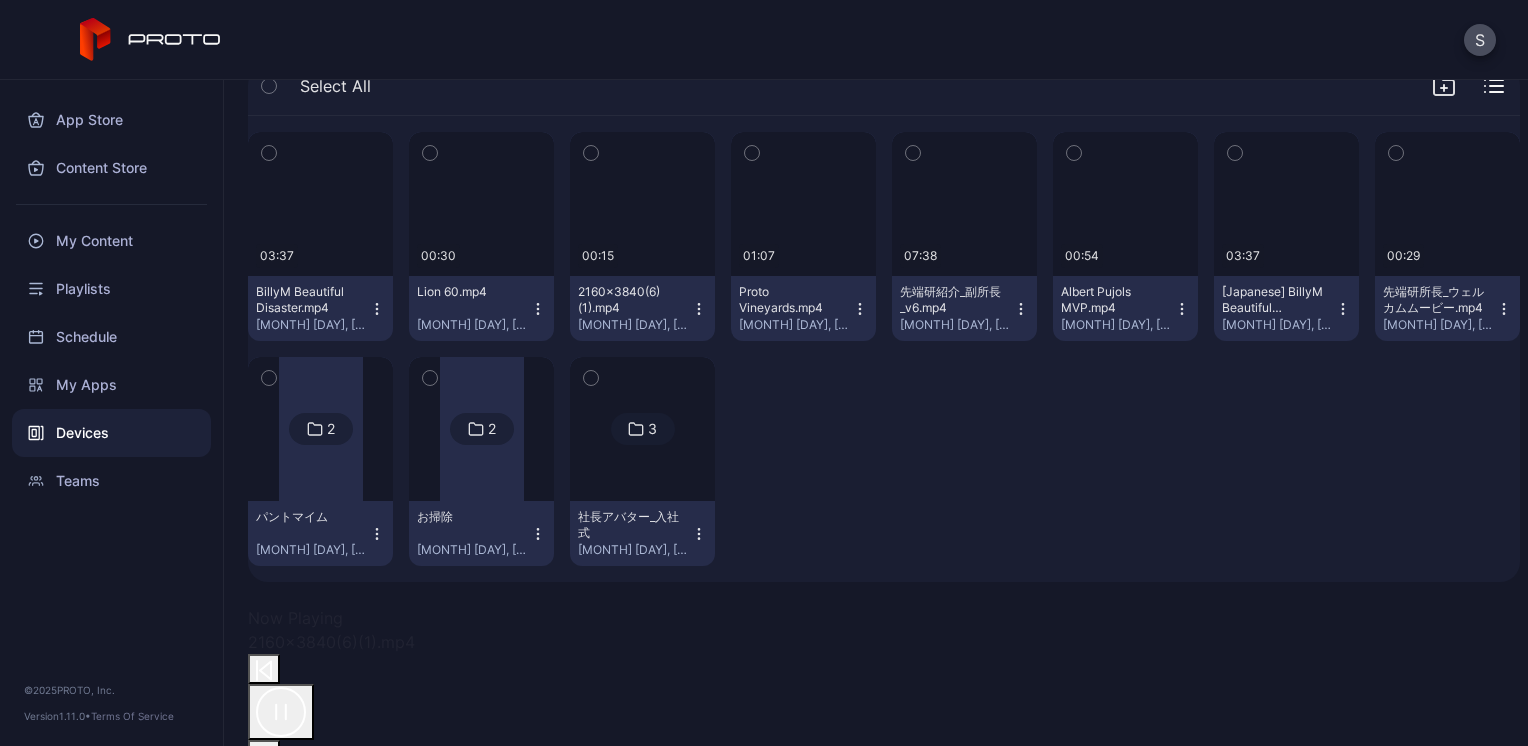 scroll, scrollTop: 414, scrollLeft: 0, axis: vertical 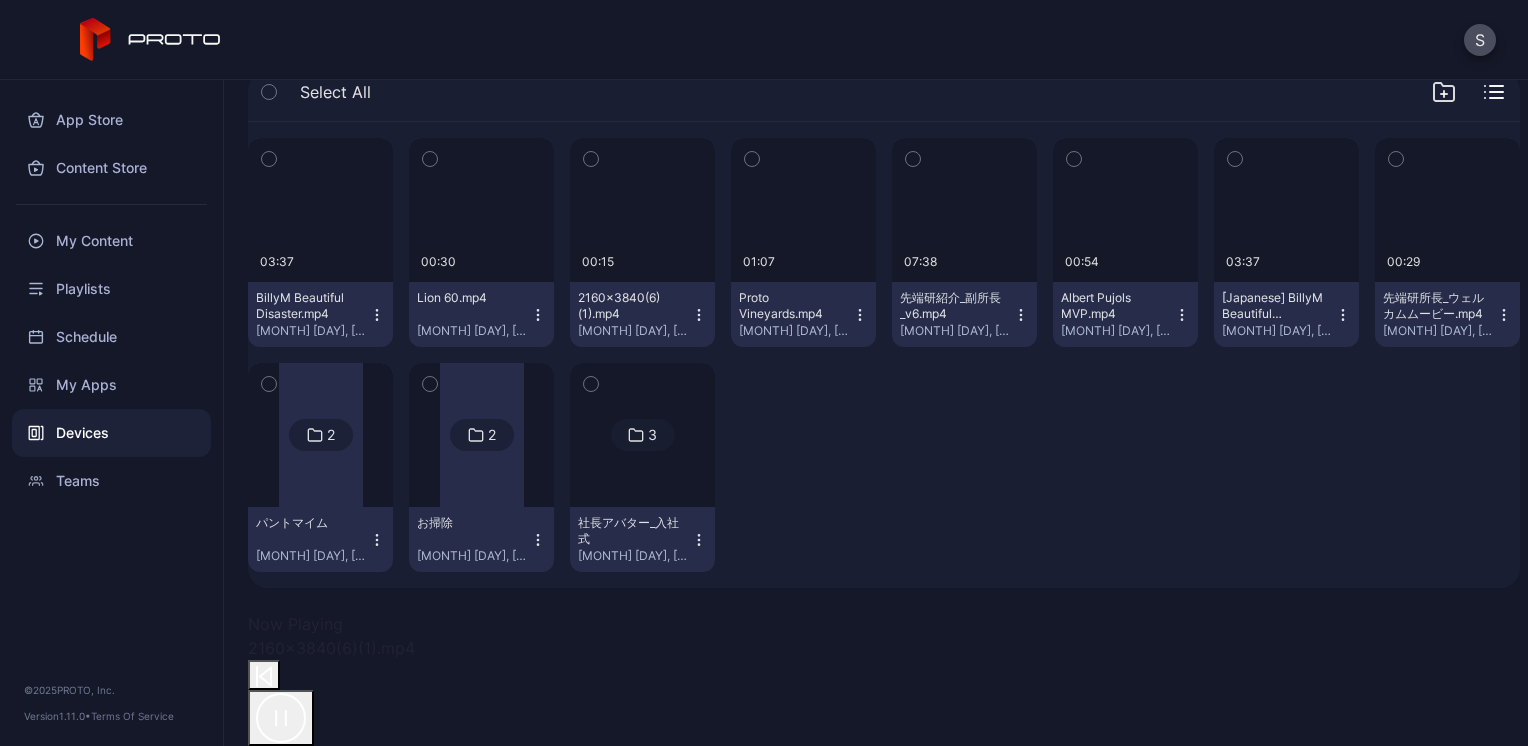 click at bounding box center [314, 435] 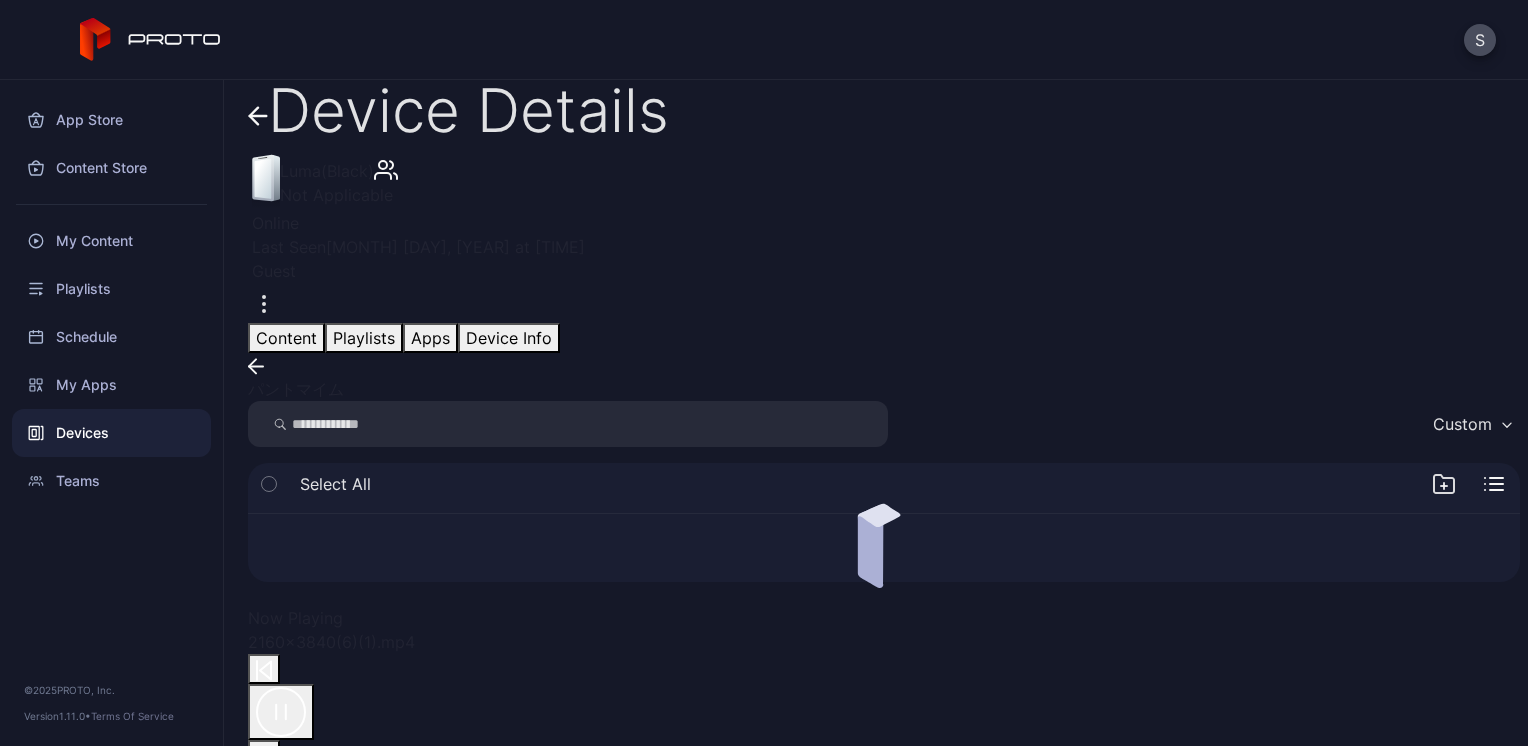 scroll, scrollTop: 195, scrollLeft: 0, axis: vertical 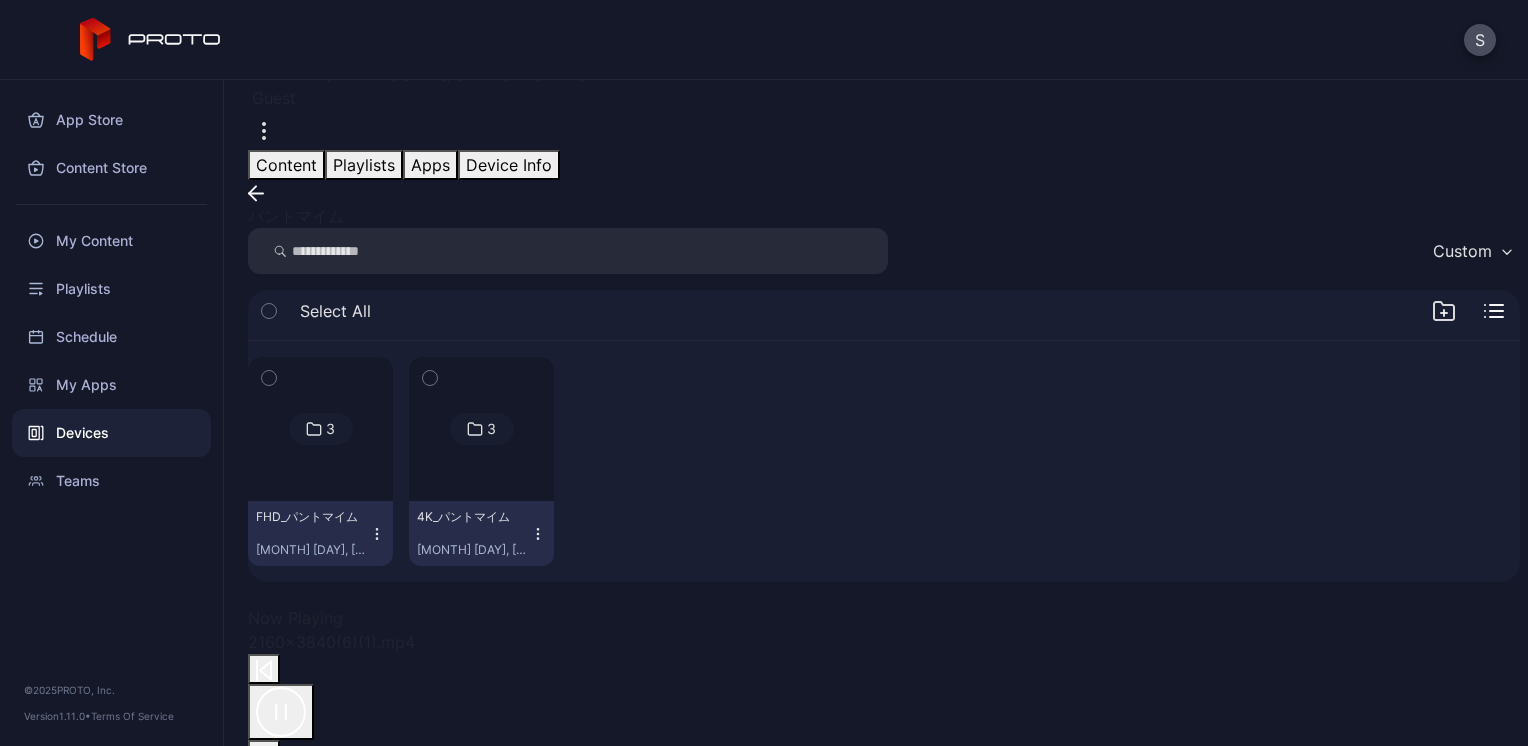 click on "3" at bounding box center (482, 429) 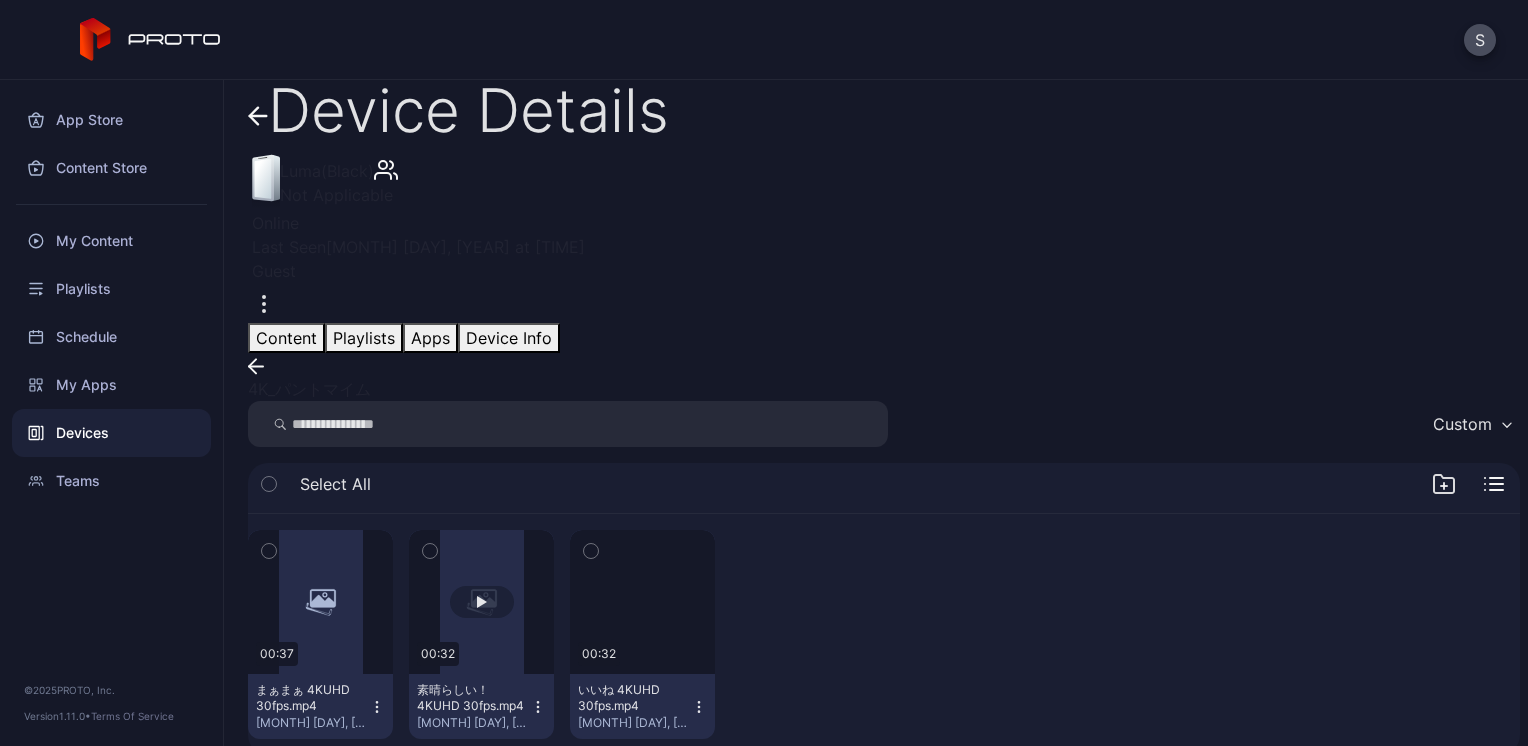 scroll, scrollTop: 195, scrollLeft: 0, axis: vertical 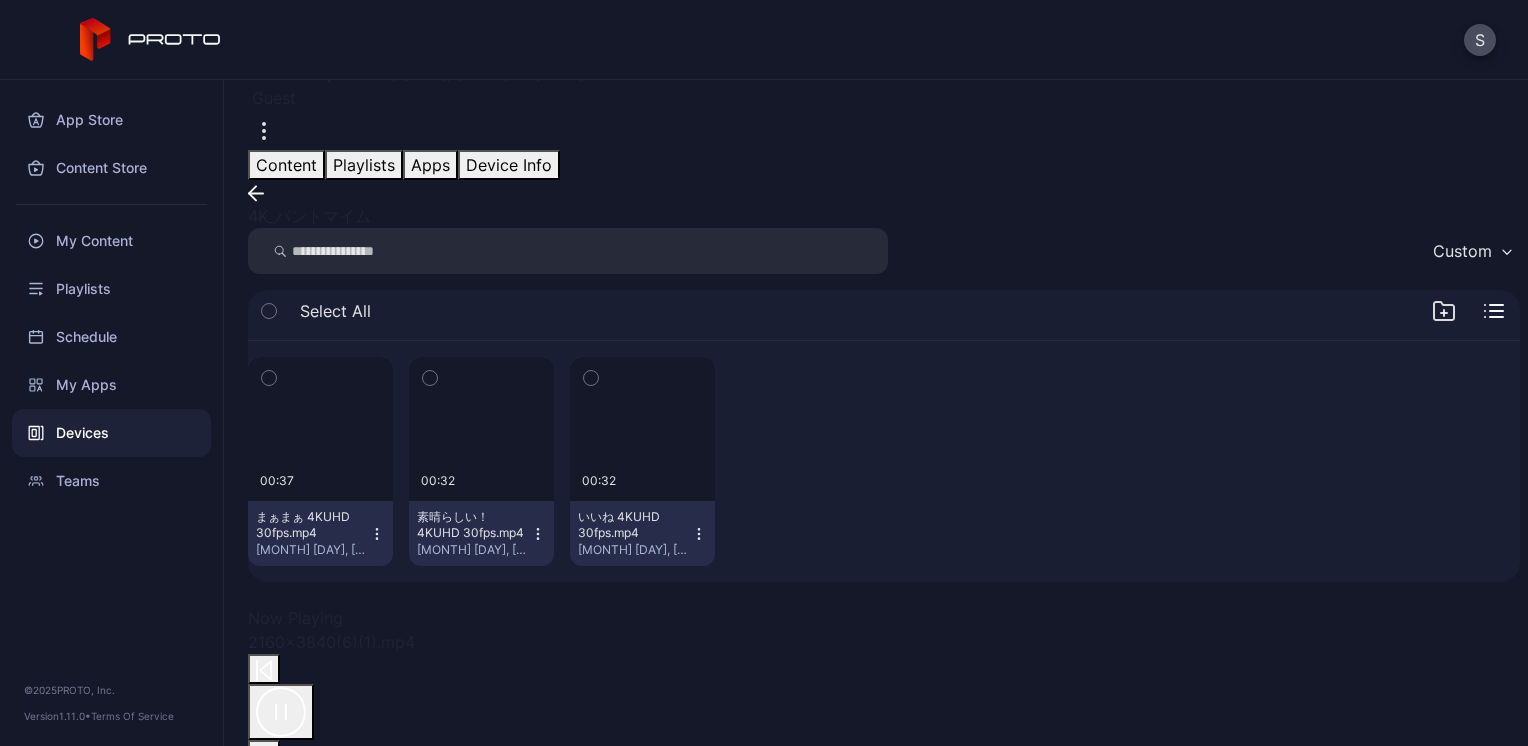 click on "4K_パントマイム" at bounding box center [884, 204] 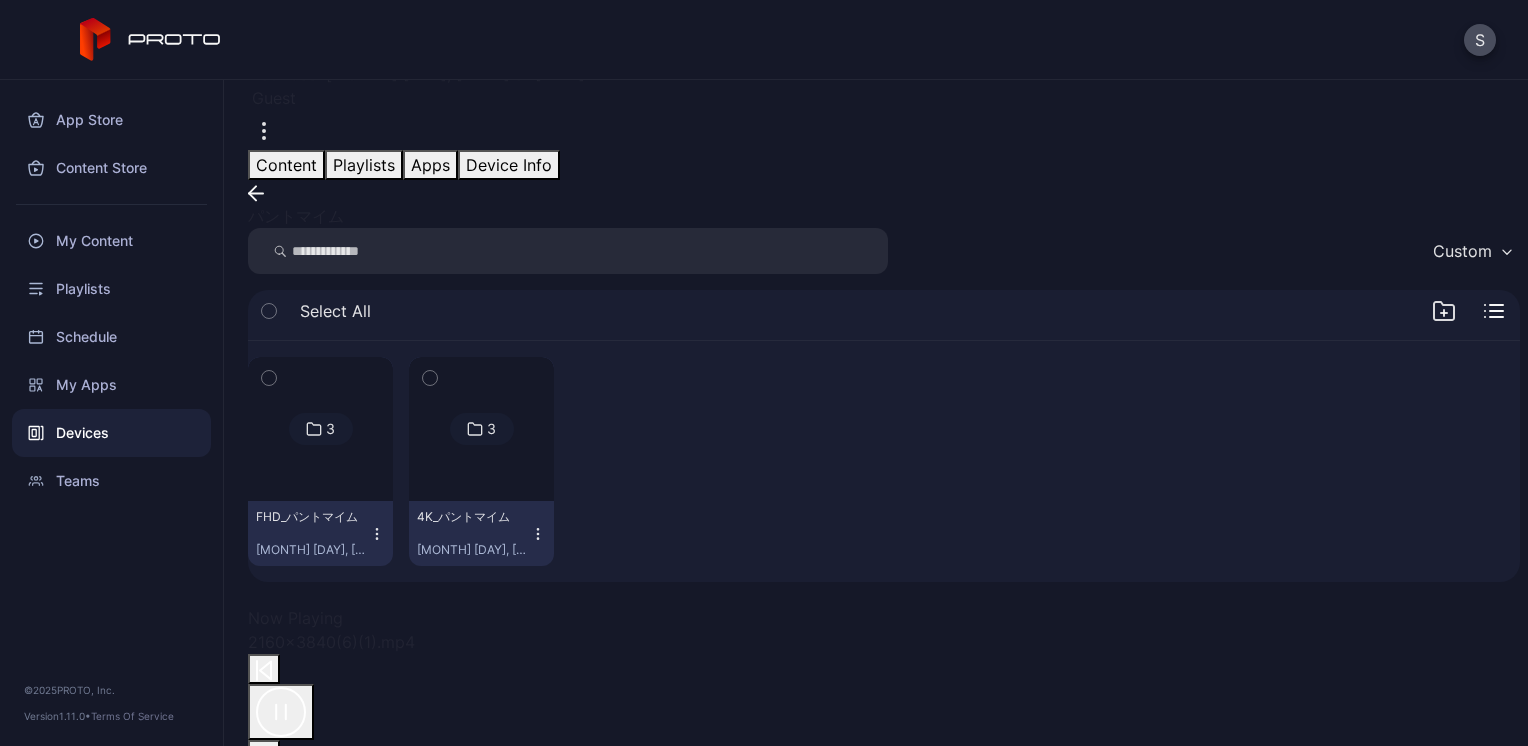 click on "パントマイム" at bounding box center [884, 216] 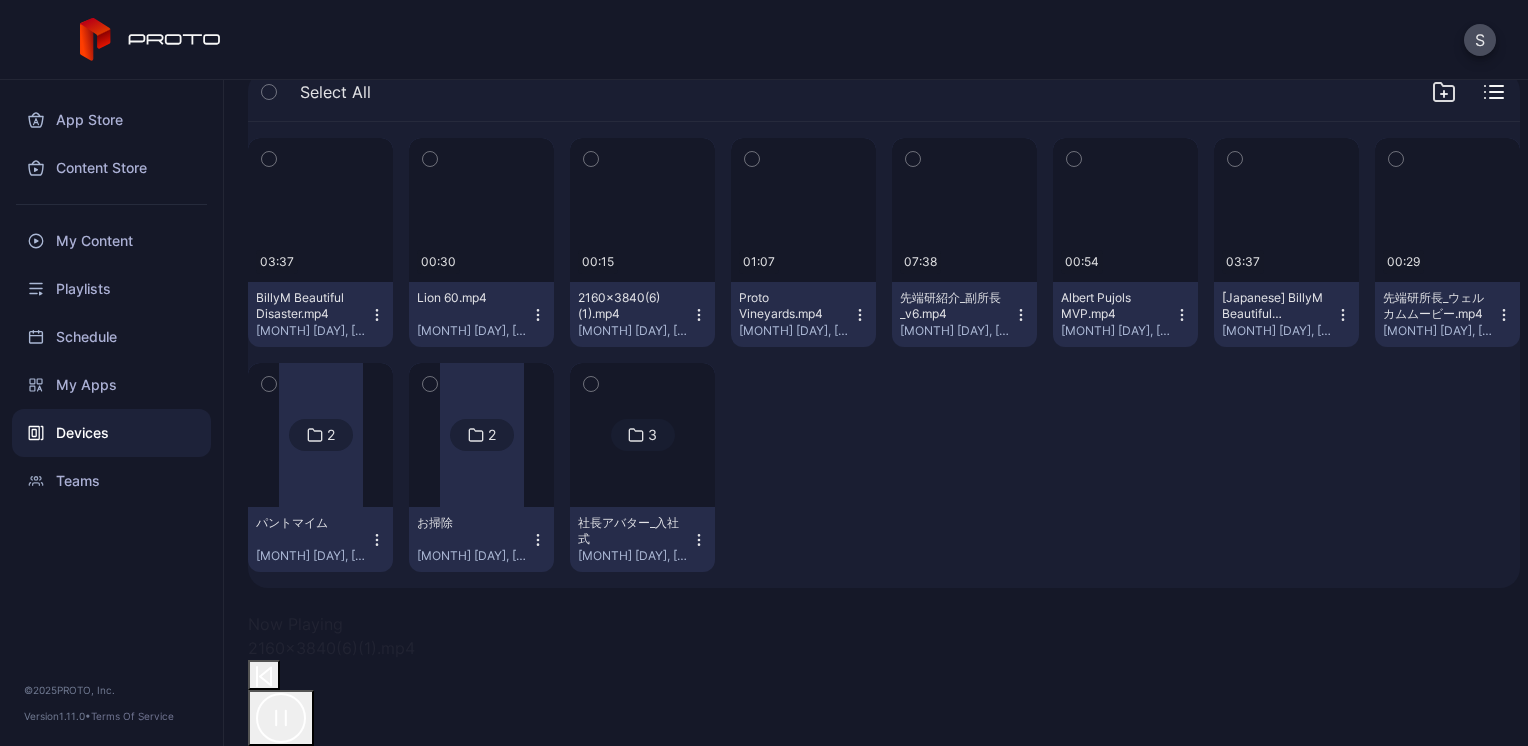 click at bounding box center [482, 435] 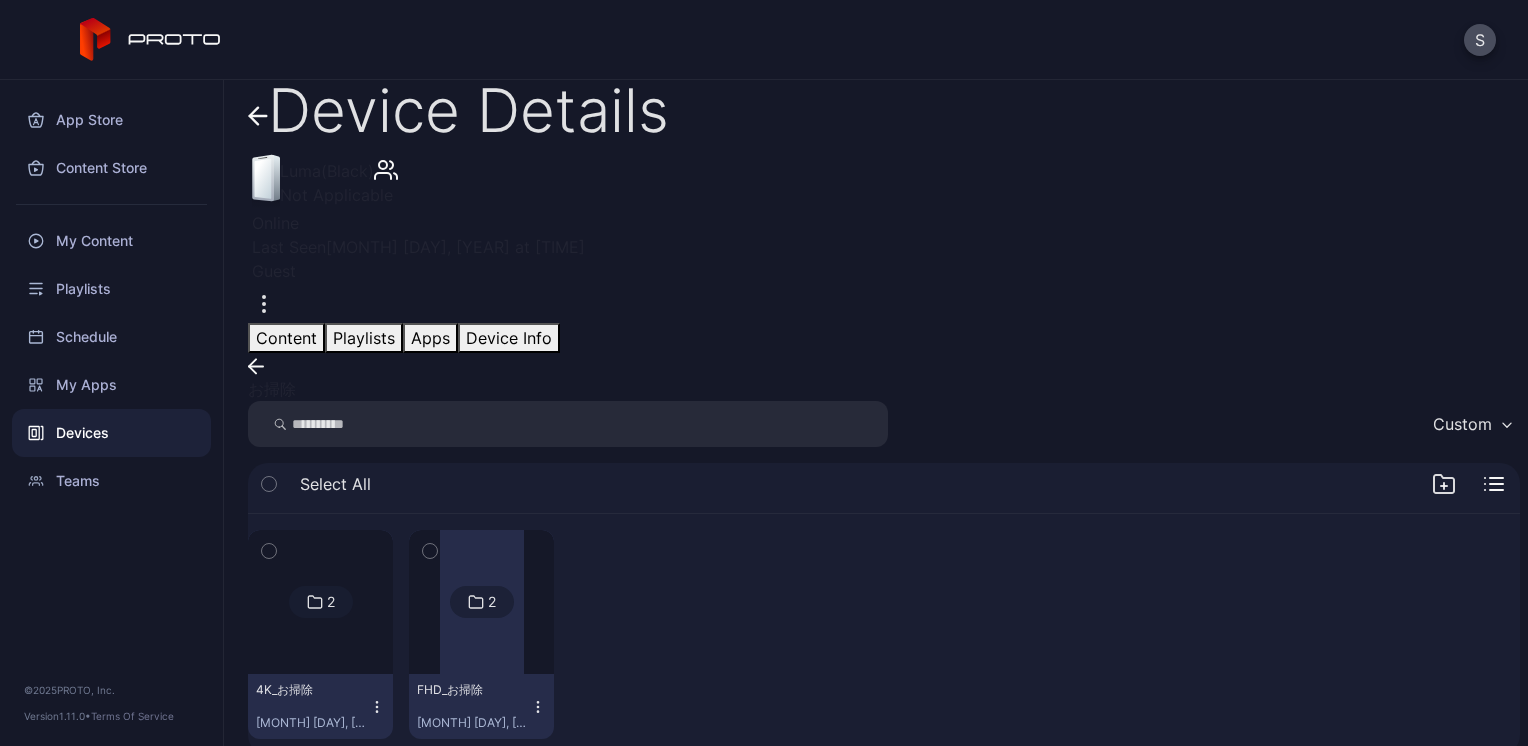 scroll, scrollTop: 195, scrollLeft: 0, axis: vertical 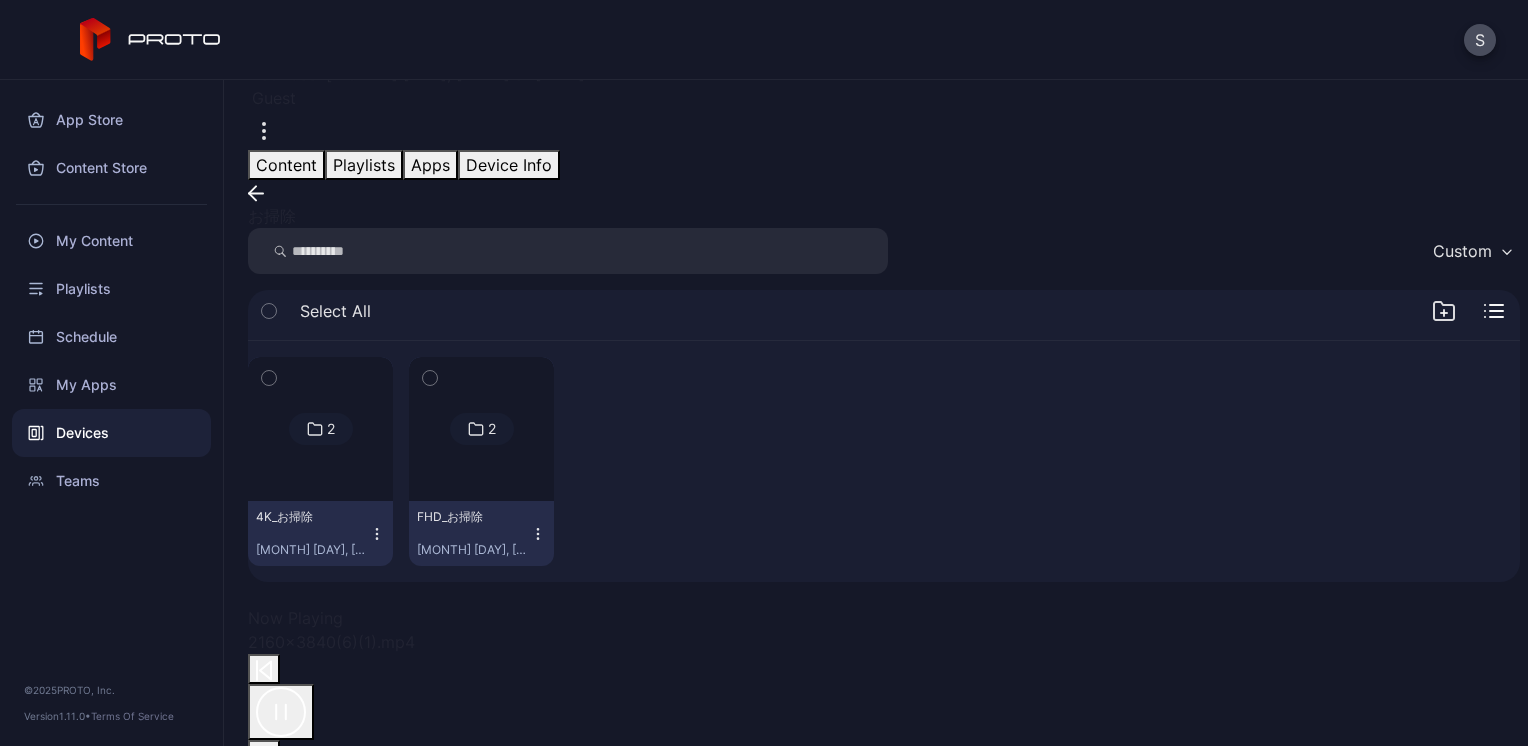 click at bounding box center (321, 429) 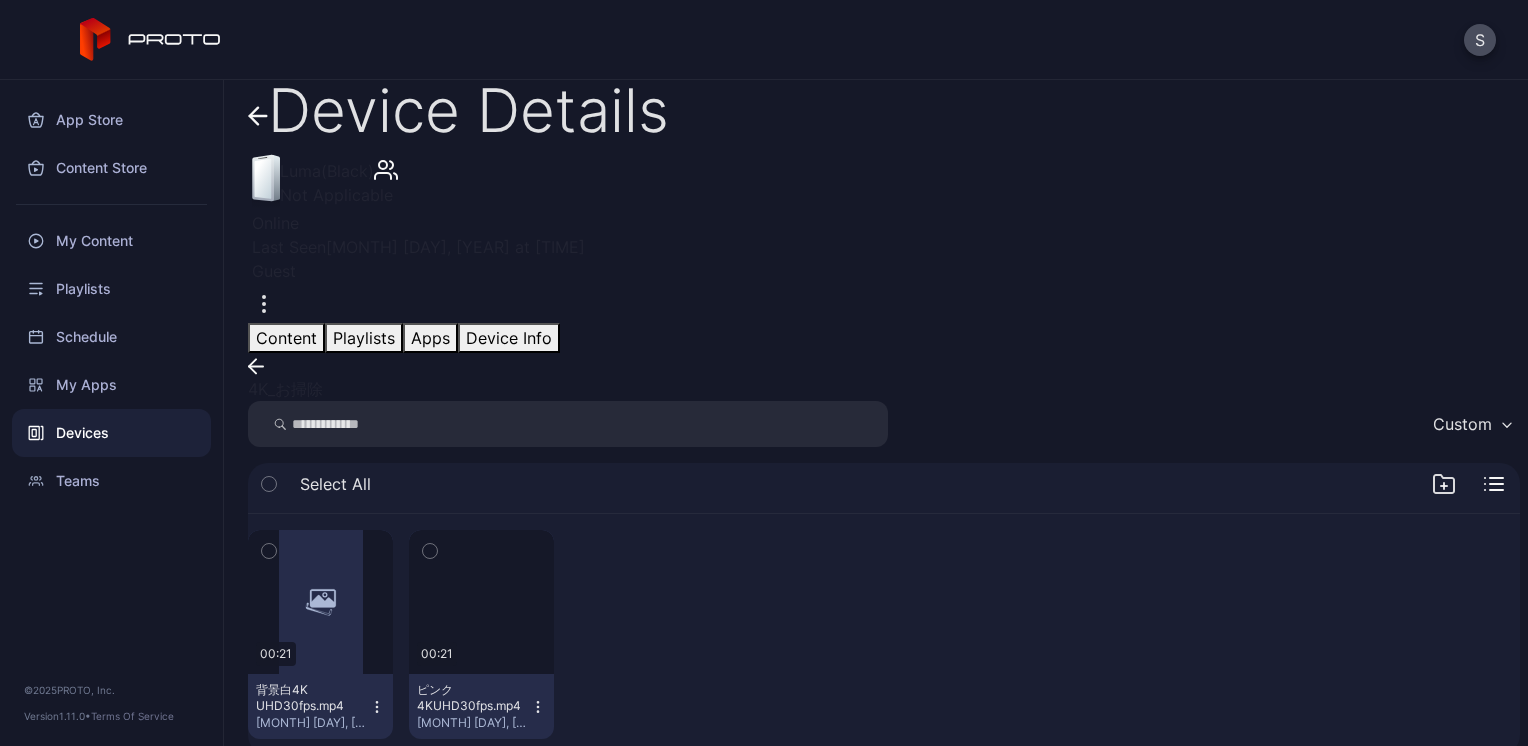scroll, scrollTop: 195, scrollLeft: 0, axis: vertical 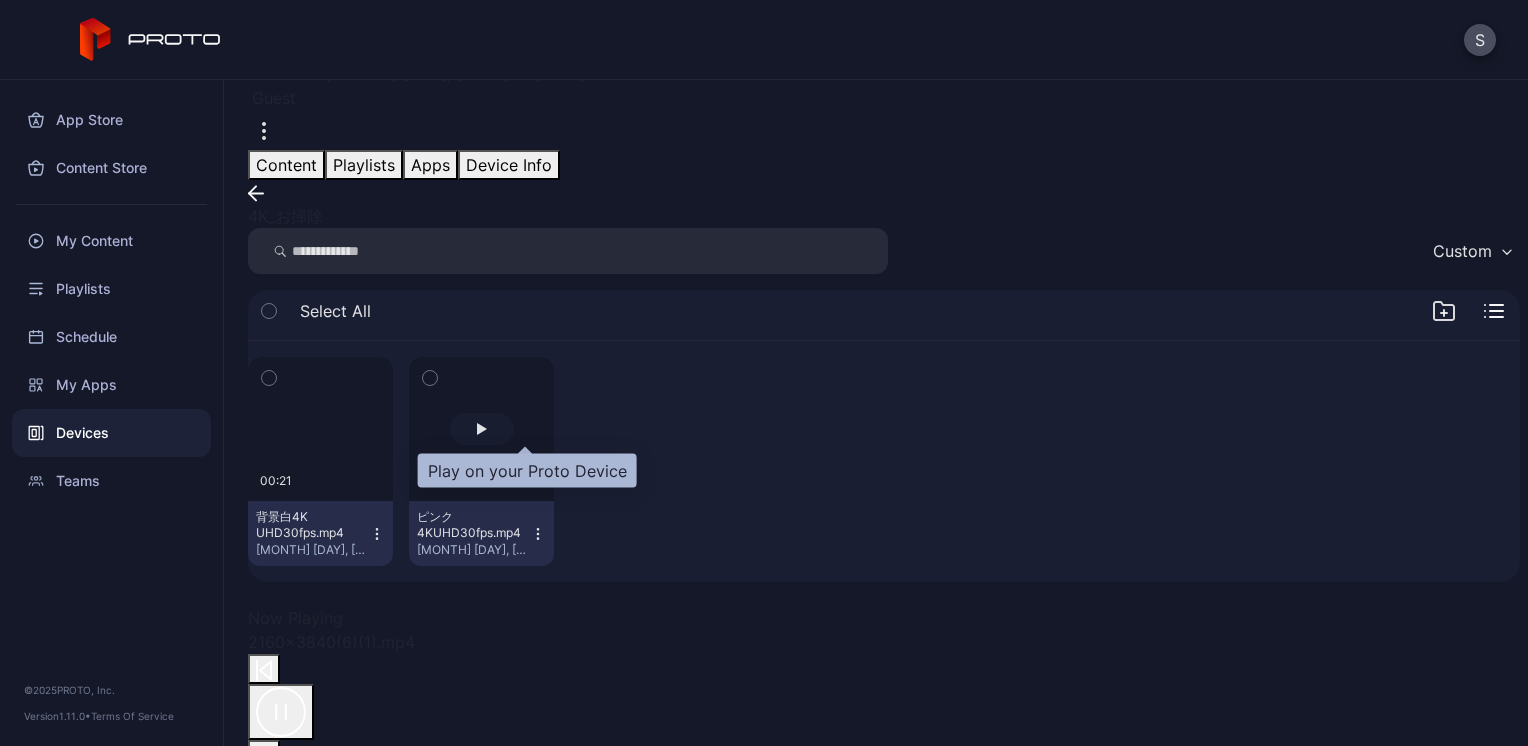 click at bounding box center [482, 429] 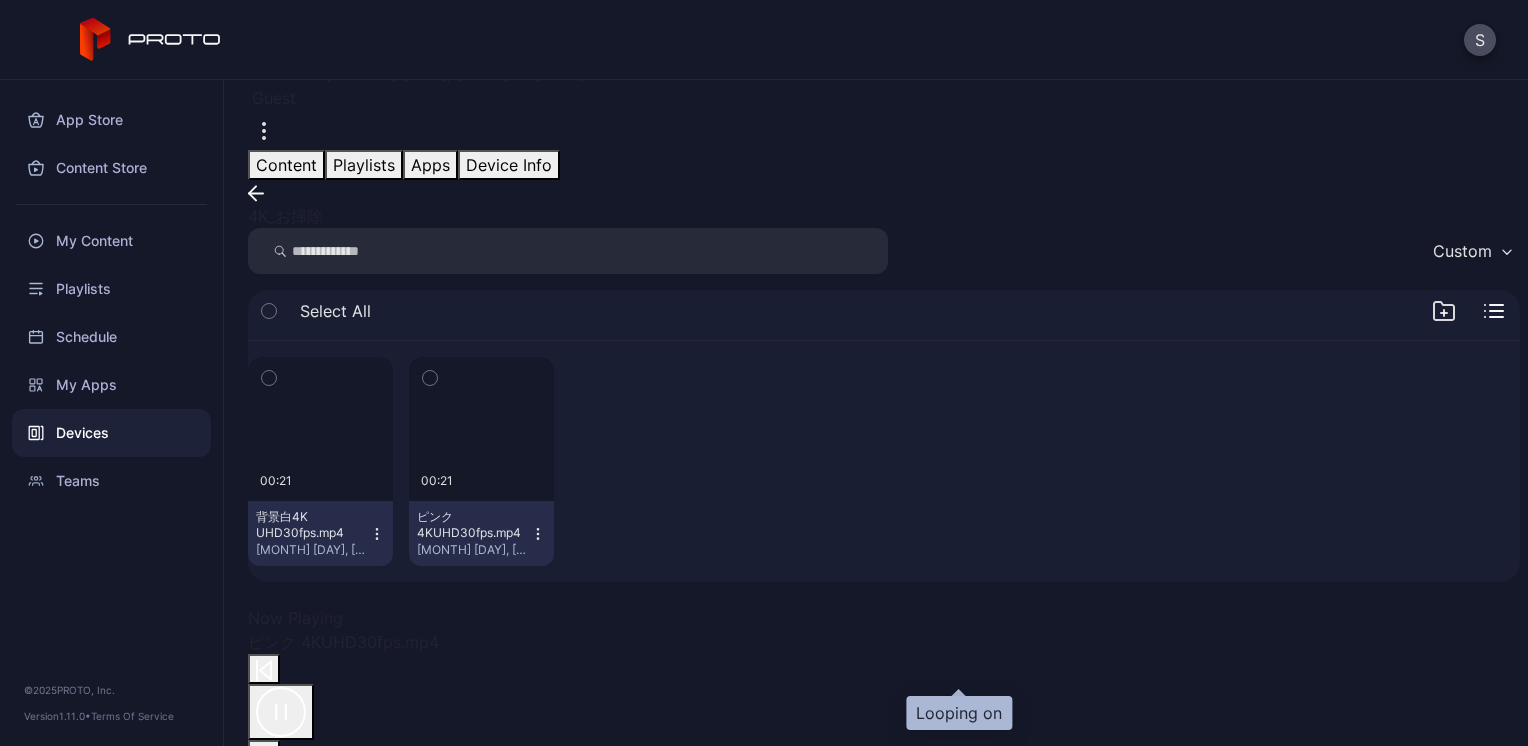 click at bounding box center (269, 790) 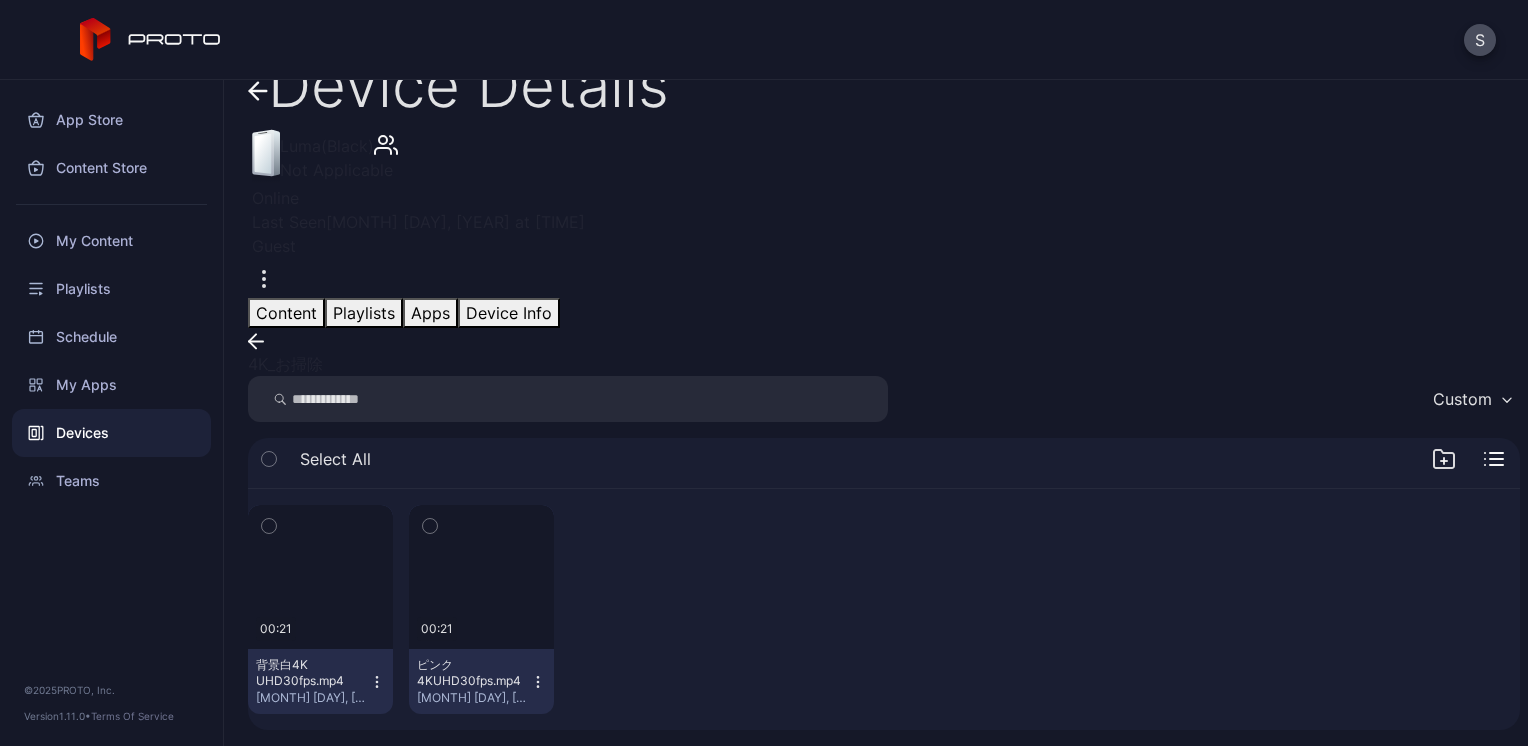 scroll, scrollTop: 69, scrollLeft: 0, axis: vertical 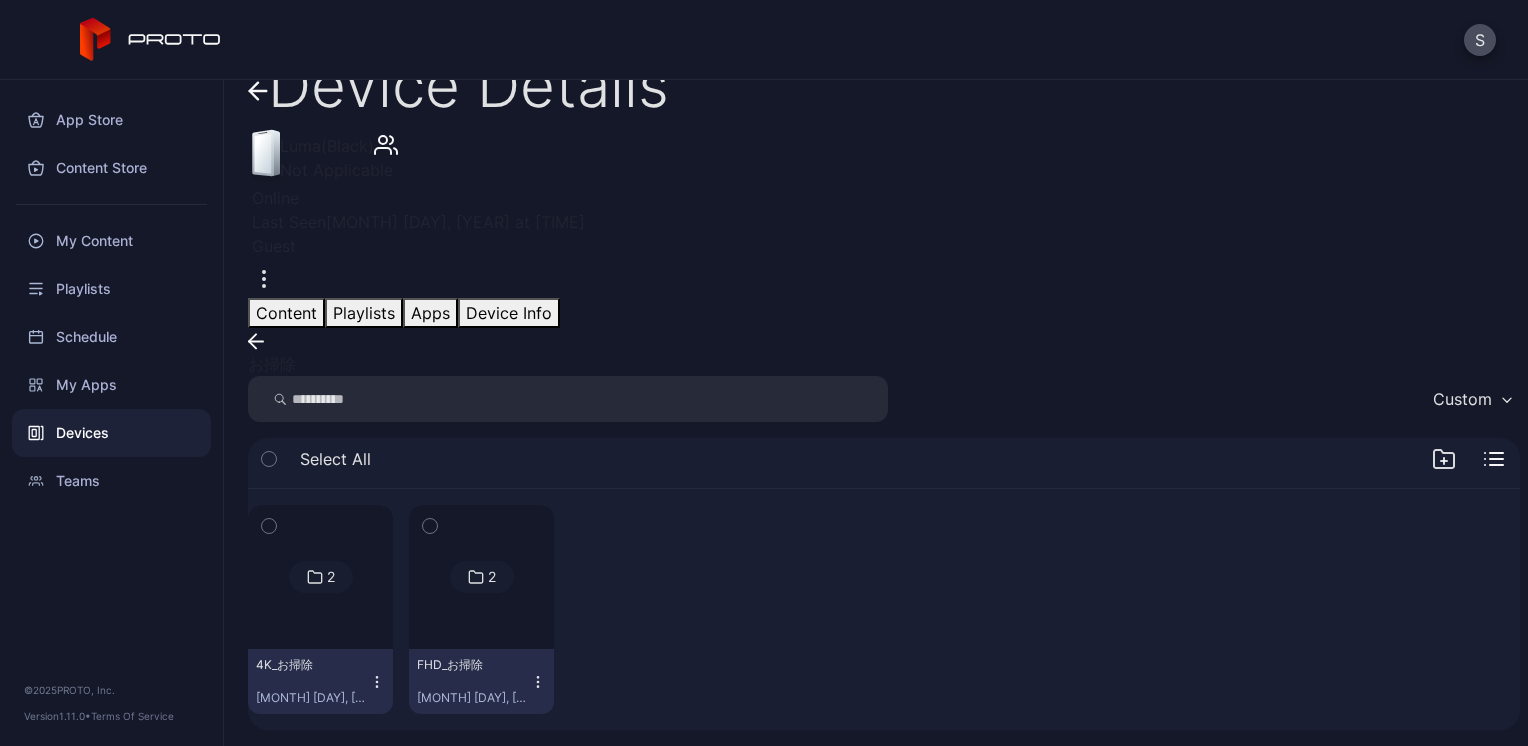 click on "お掃除" at bounding box center (884, 364) 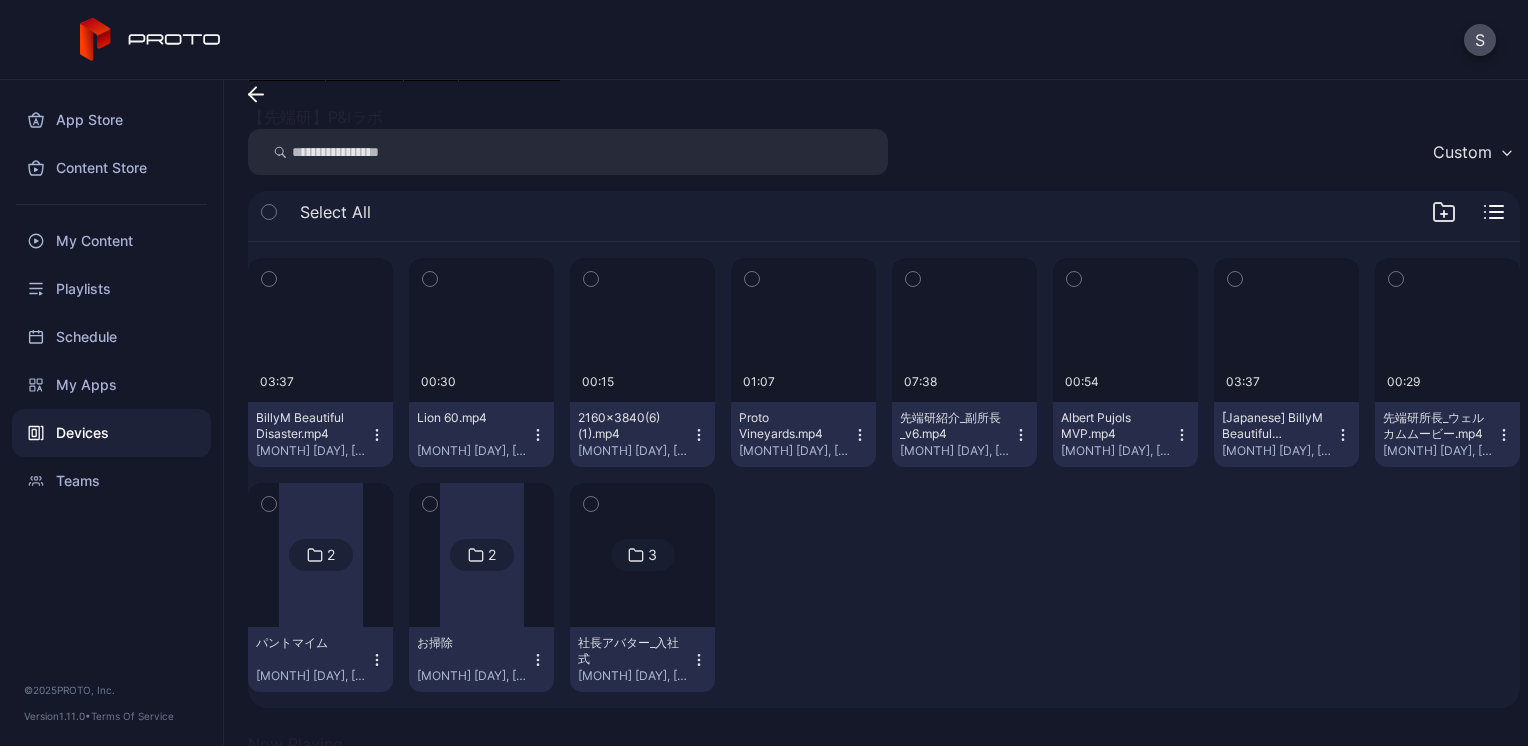 click on "Devices" at bounding box center [111, 433] 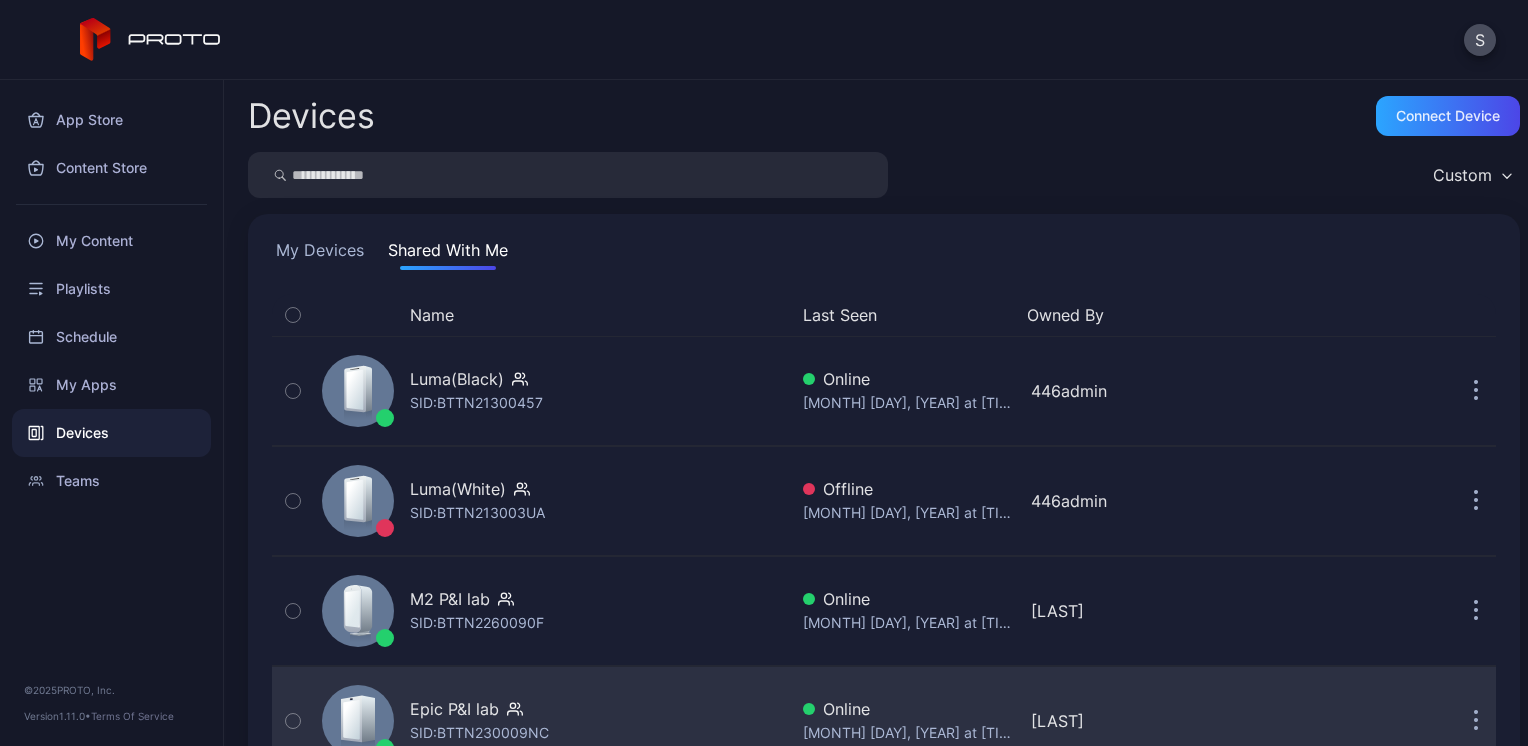 click on "Epic P&I lab SID:  BTTN230009NC" at bounding box center (550, 391) 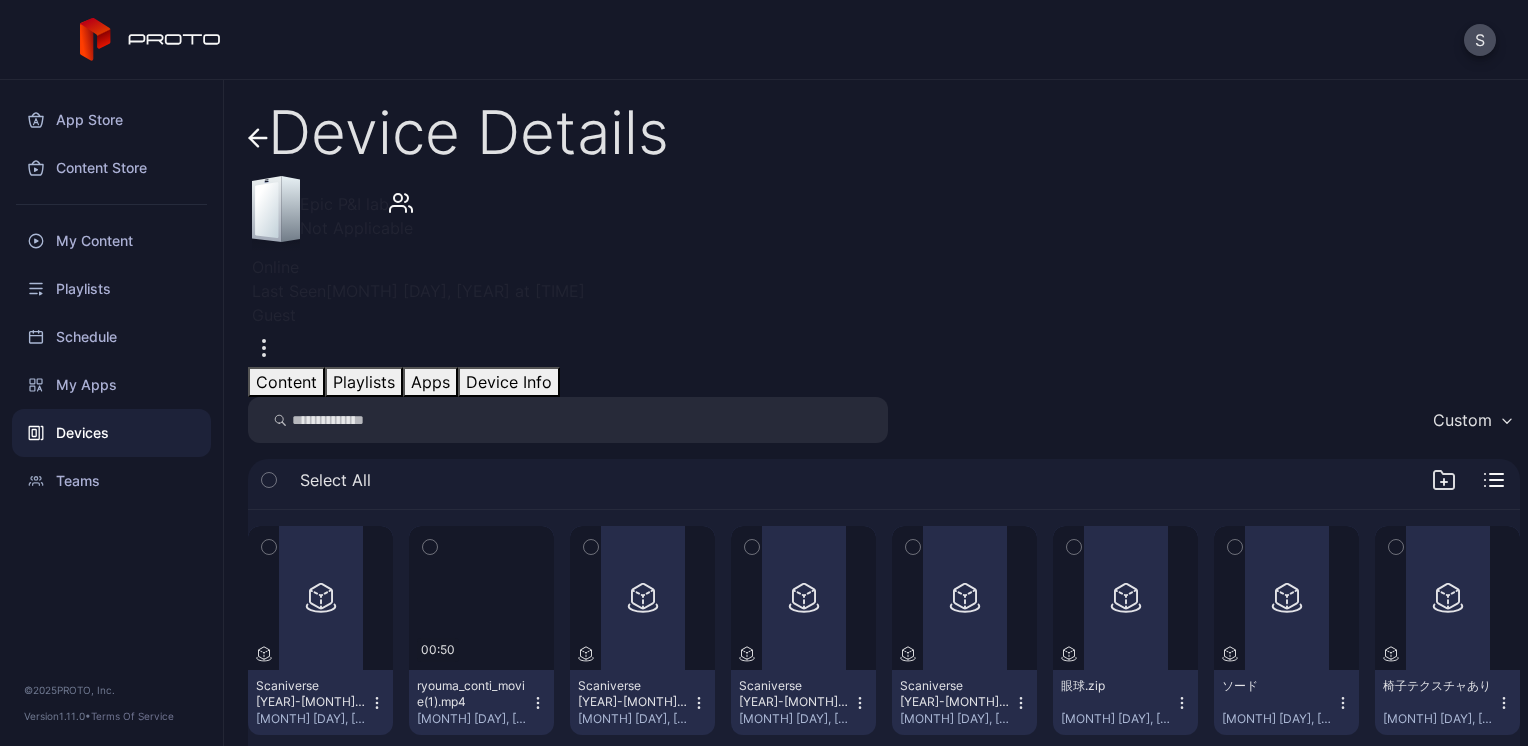 click on "Playlists" at bounding box center [364, 382] 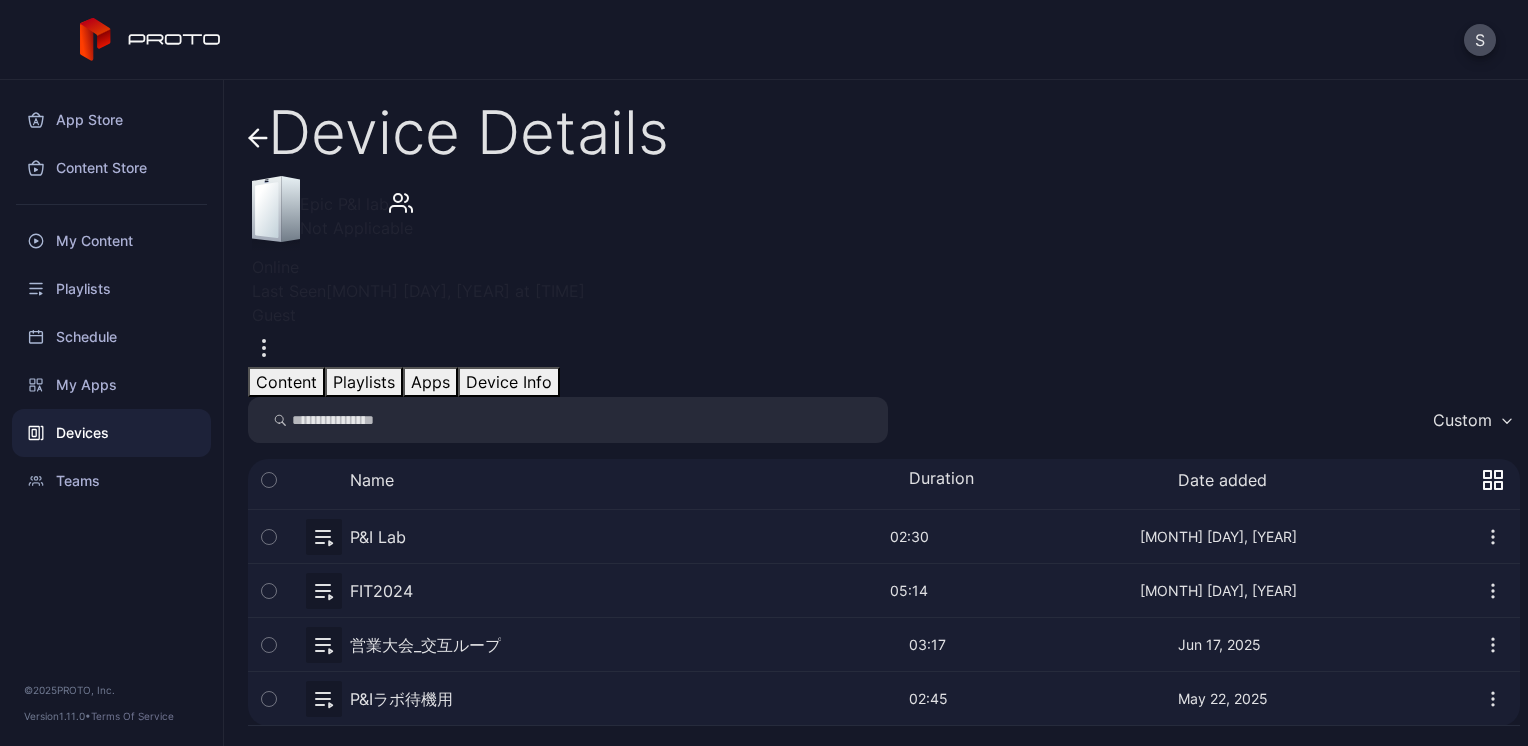 click at bounding box center (884, 536) 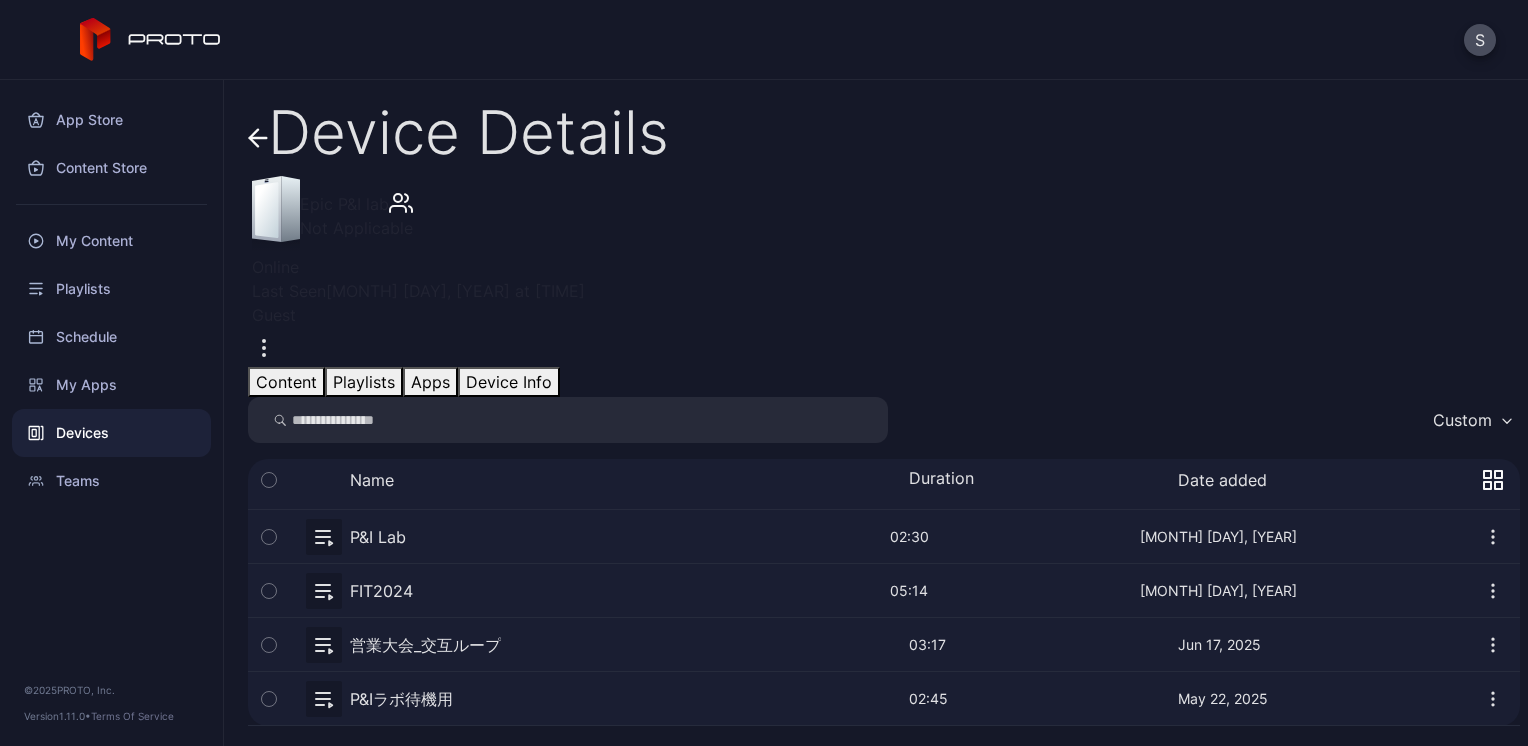 click on "Devices" at bounding box center (111, 433) 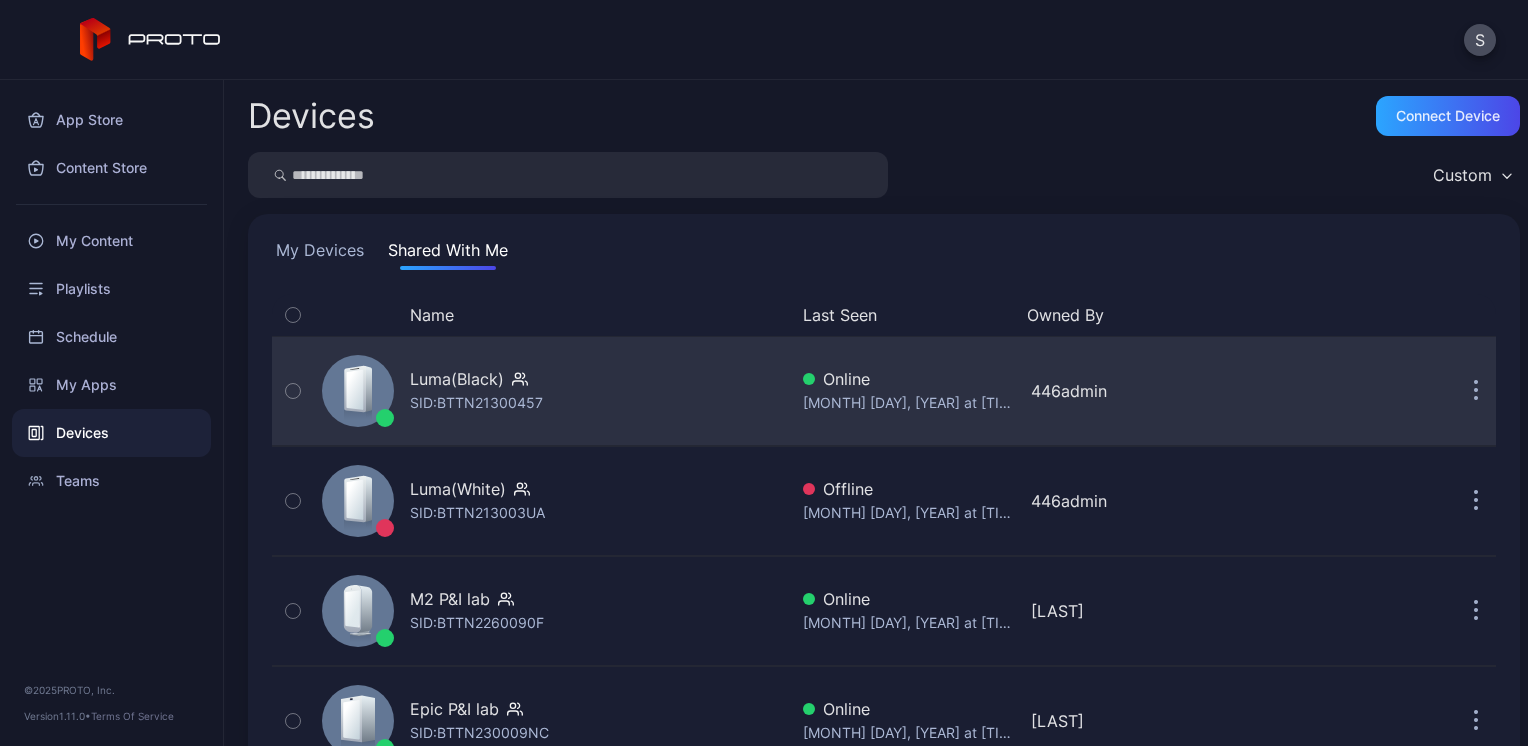 scroll, scrollTop: 68, scrollLeft: 0, axis: vertical 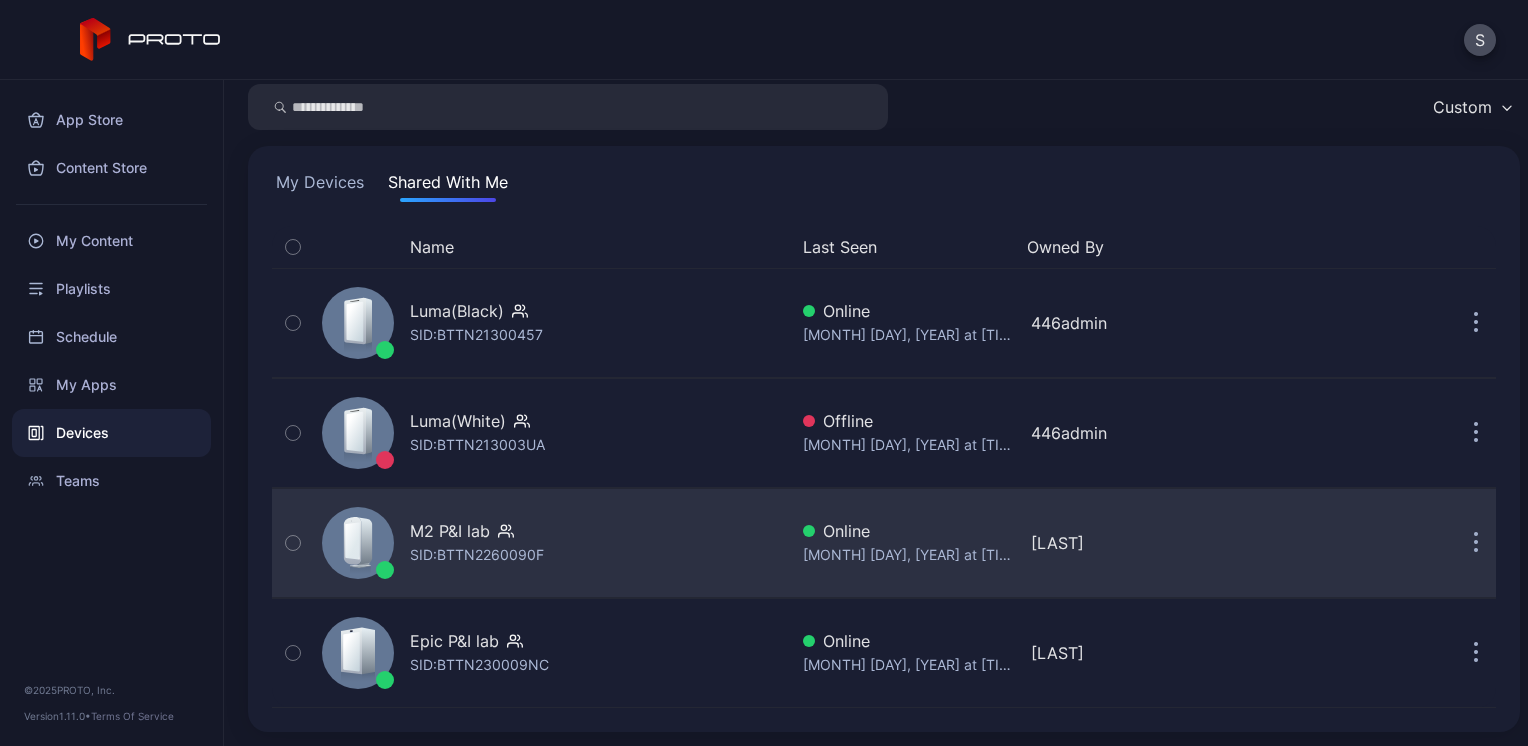click on "M2  P&I lab" at bounding box center [457, 311] 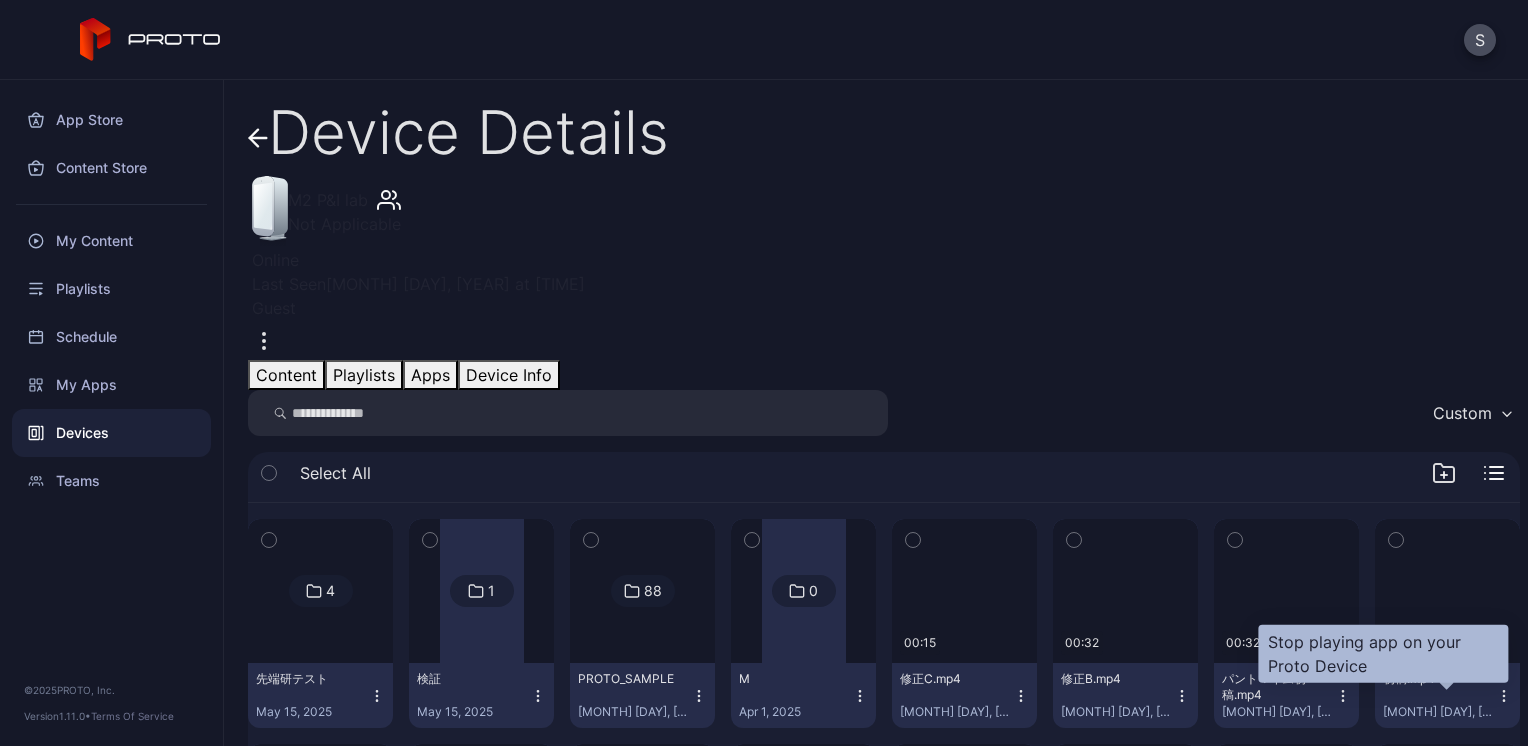 click at bounding box center [268, 1283] 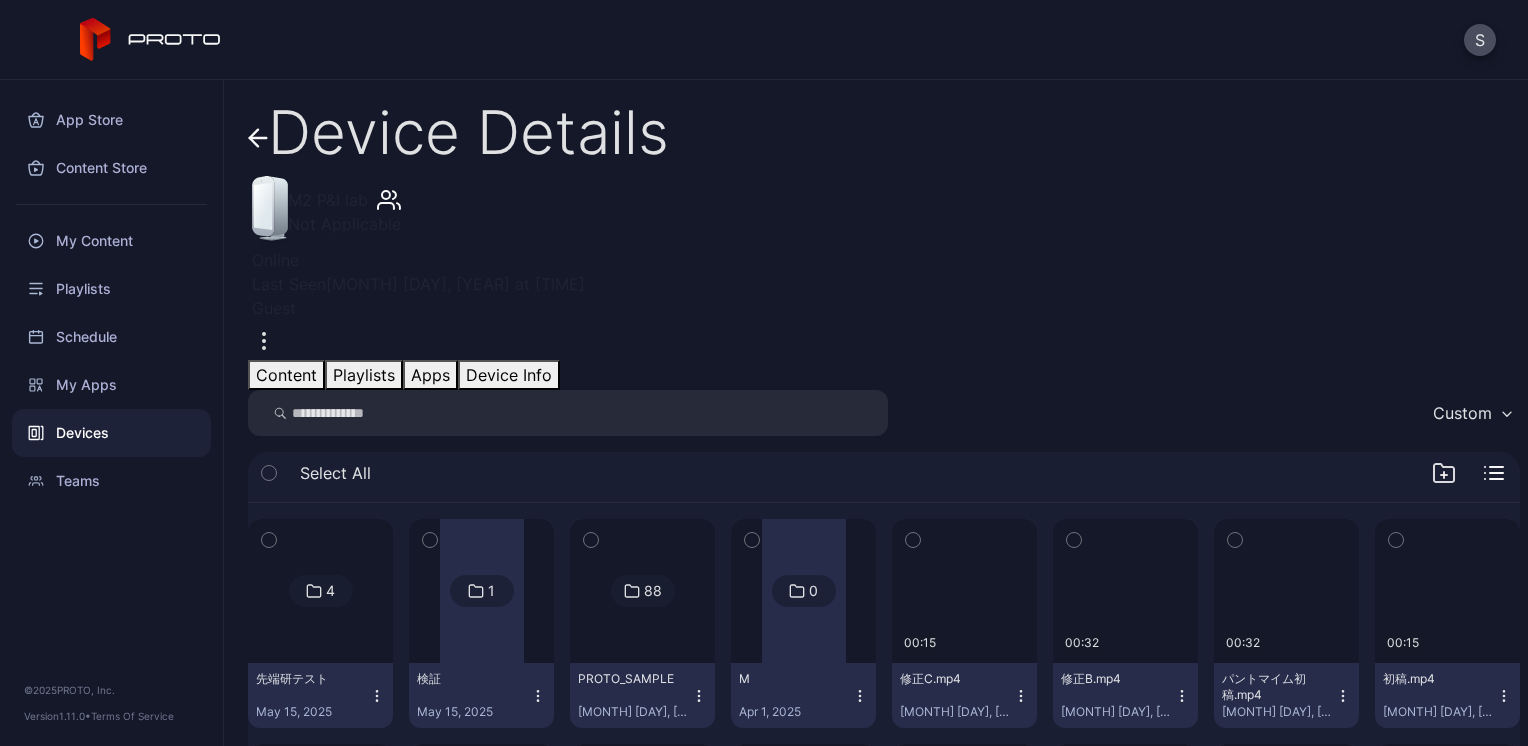 click on "Devices" at bounding box center (111, 433) 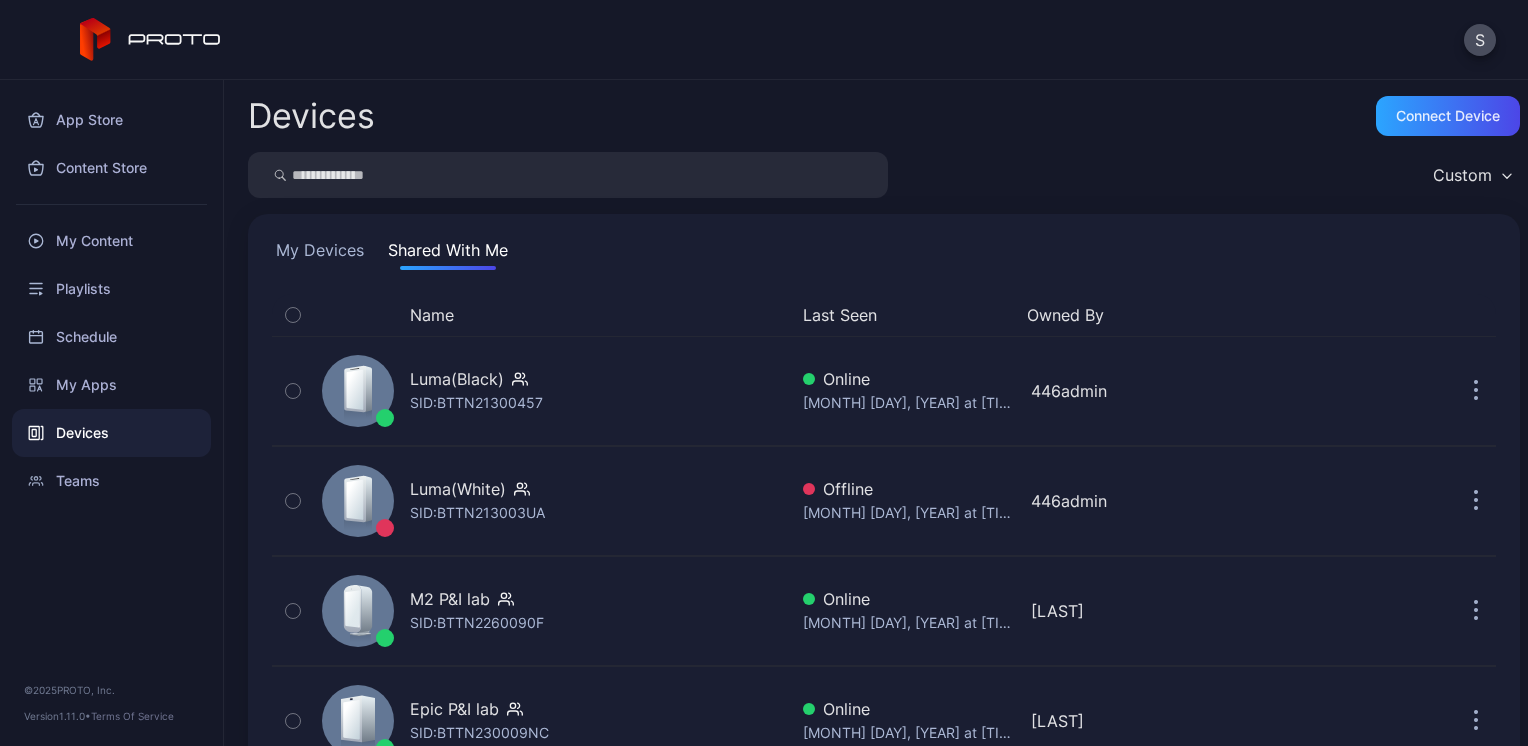 scroll, scrollTop: 68, scrollLeft: 0, axis: vertical 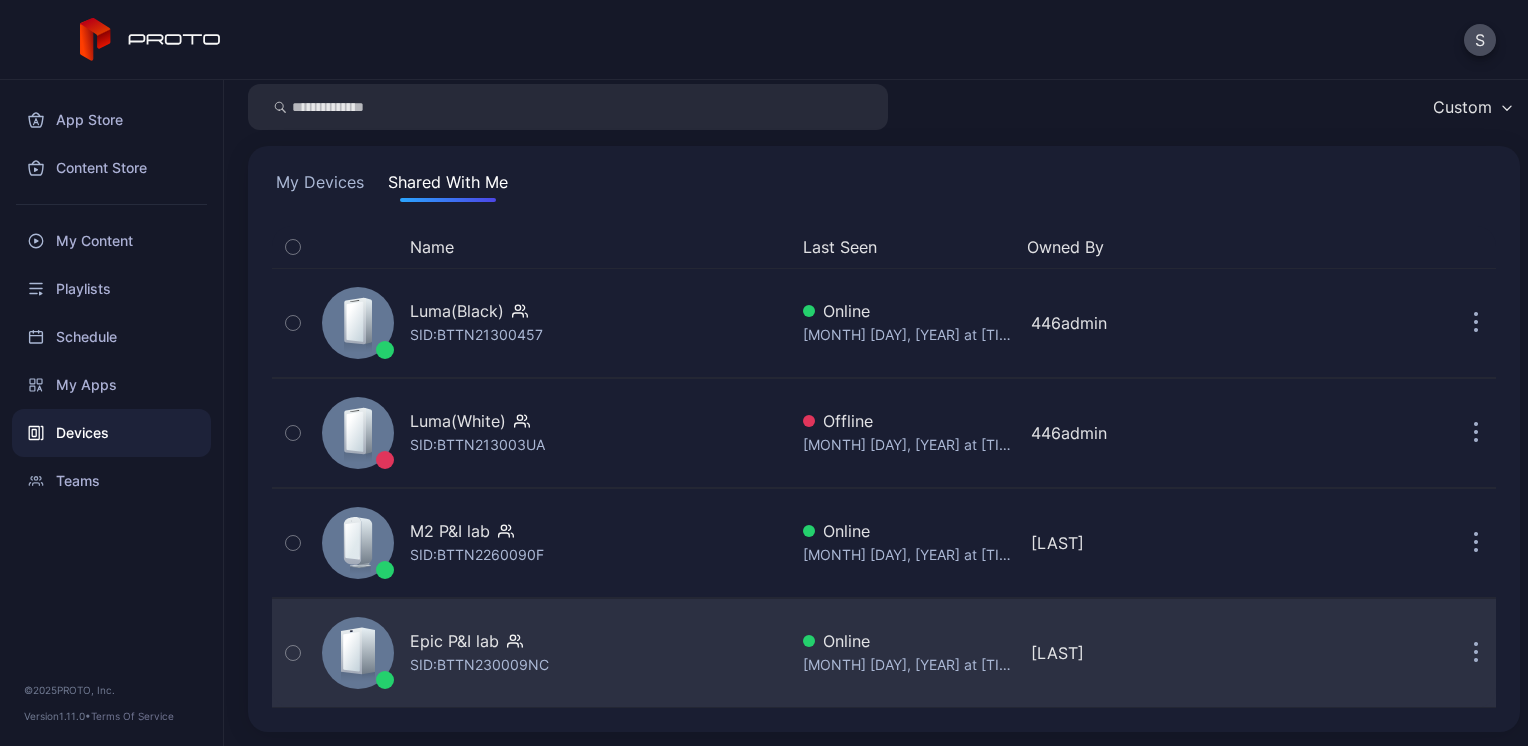click on "Epic P&I lab" at bounding box center [457, 311] 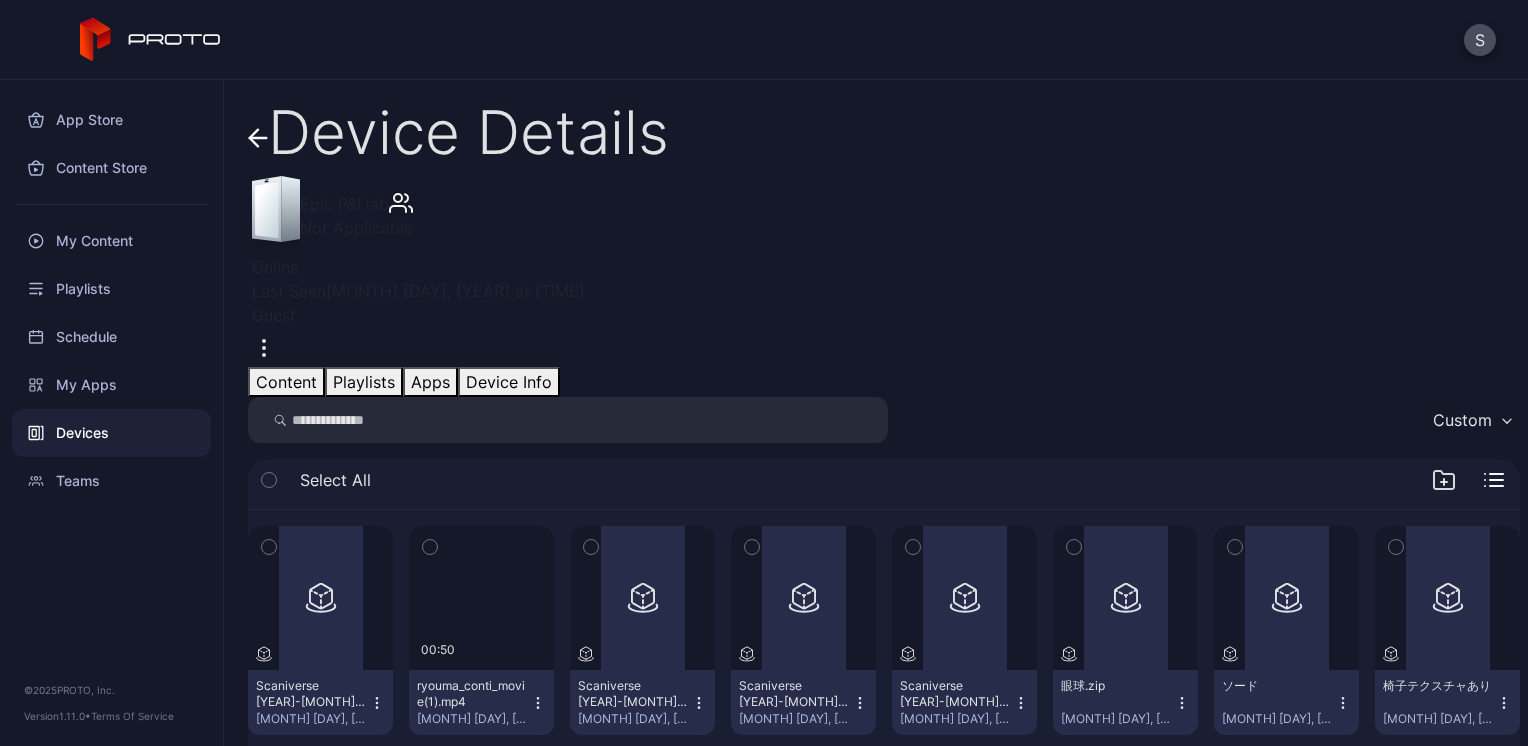 click at bounding box center (258, 132) 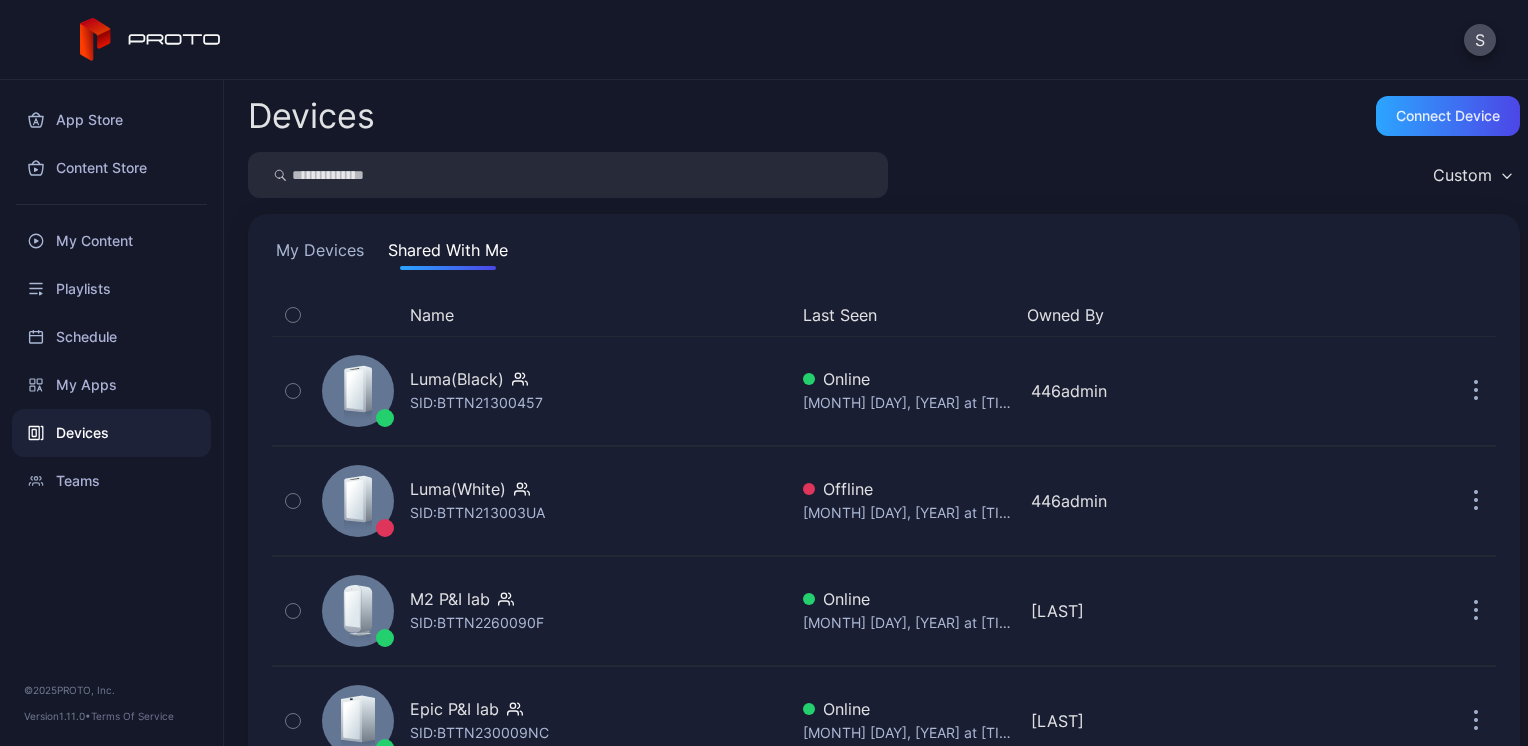scroll, scrollTop: 68, scrollLeft: 0, axis: vertical 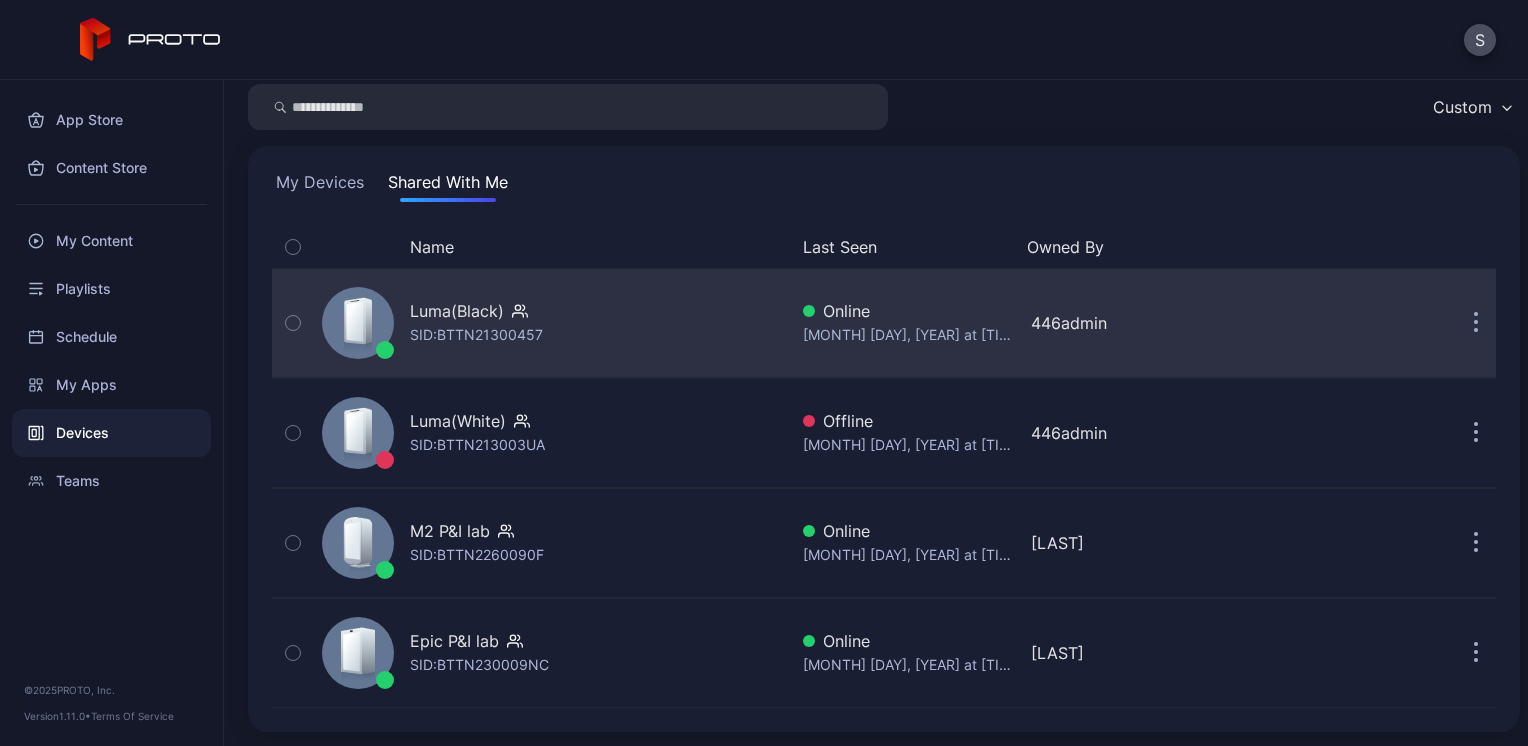click on "Luma(Black)" at bounding box center (457, 311) 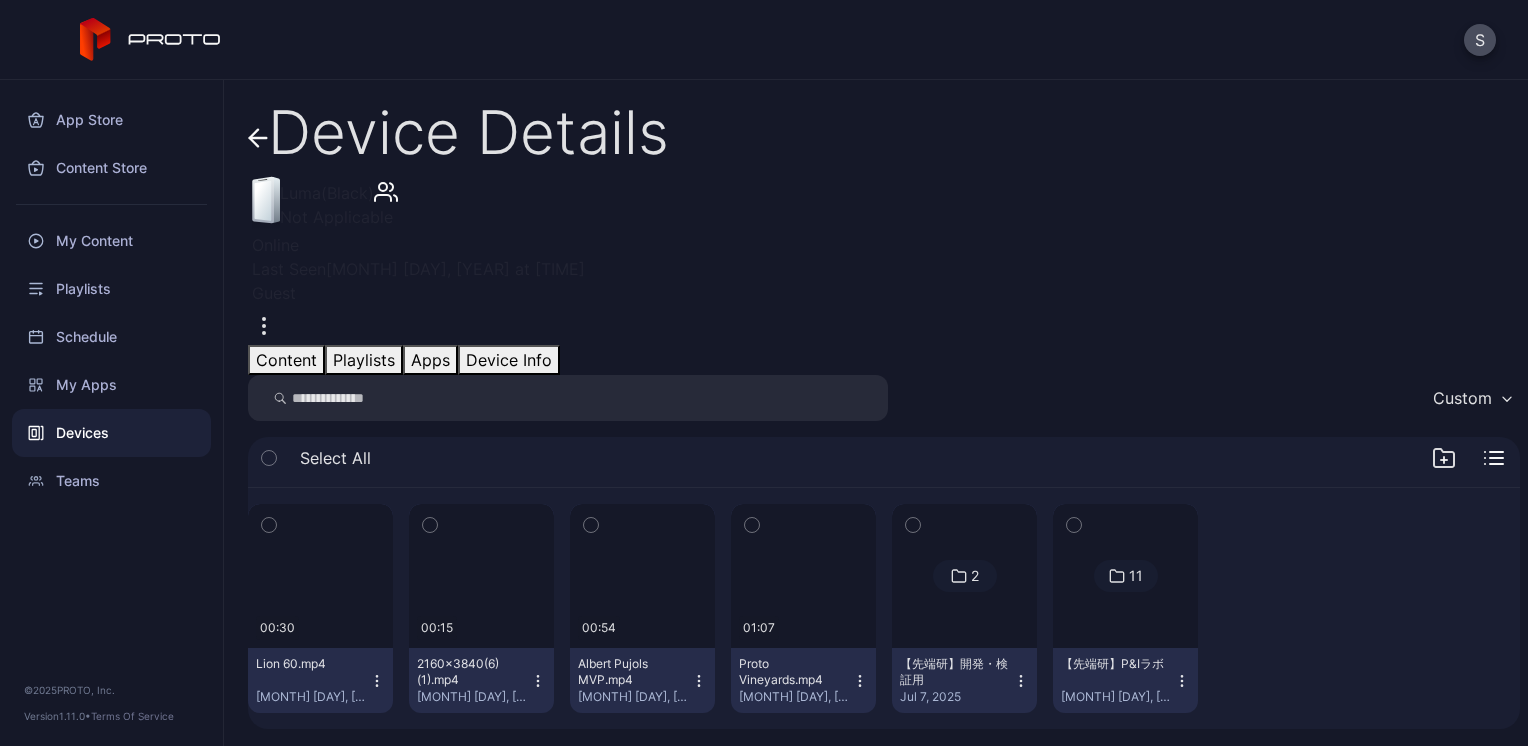 click on "Playlists" at bounding box center (364, 360) 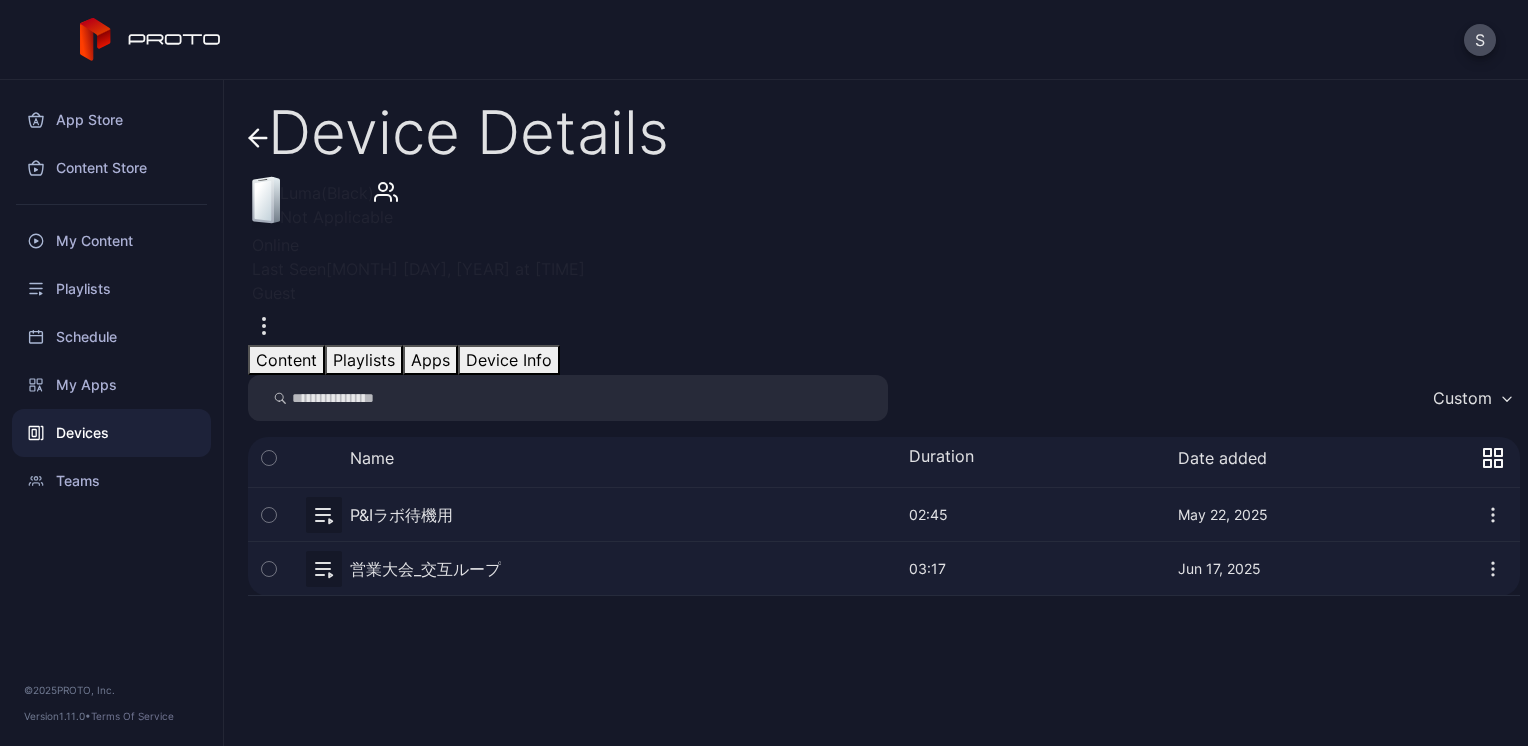 click at bounding box center (884, 514) 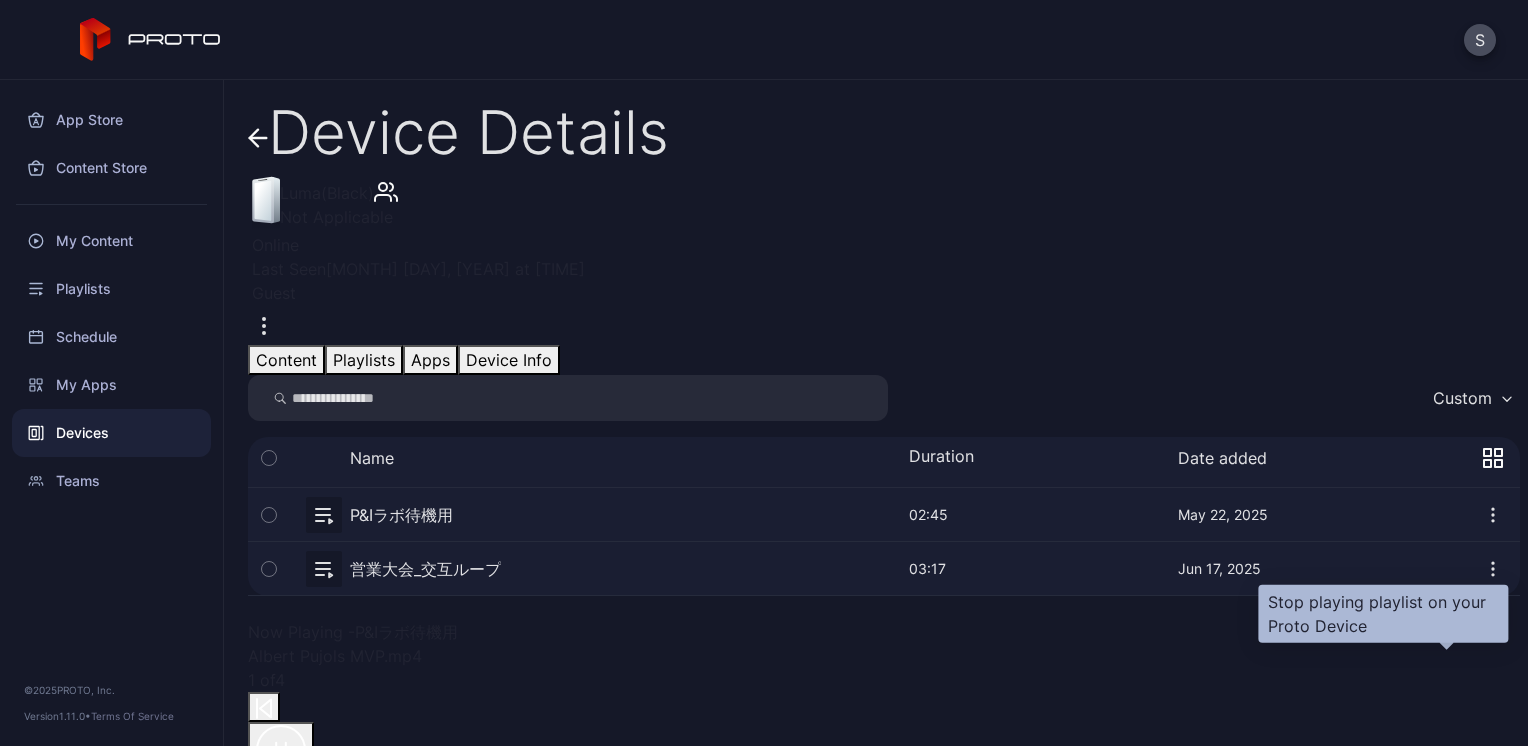 click at bounding box center (268, 866) 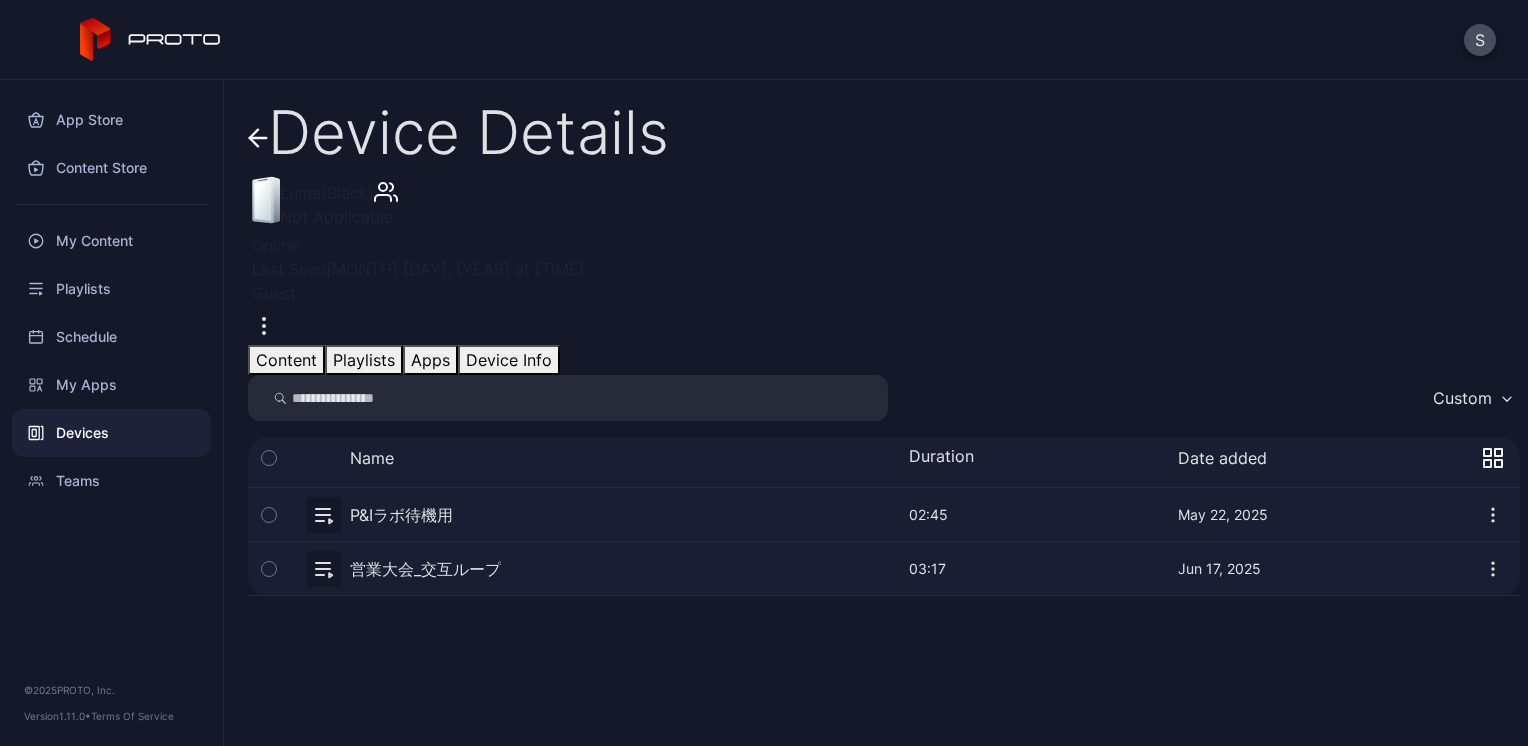 click at bounding box center (264, 325) 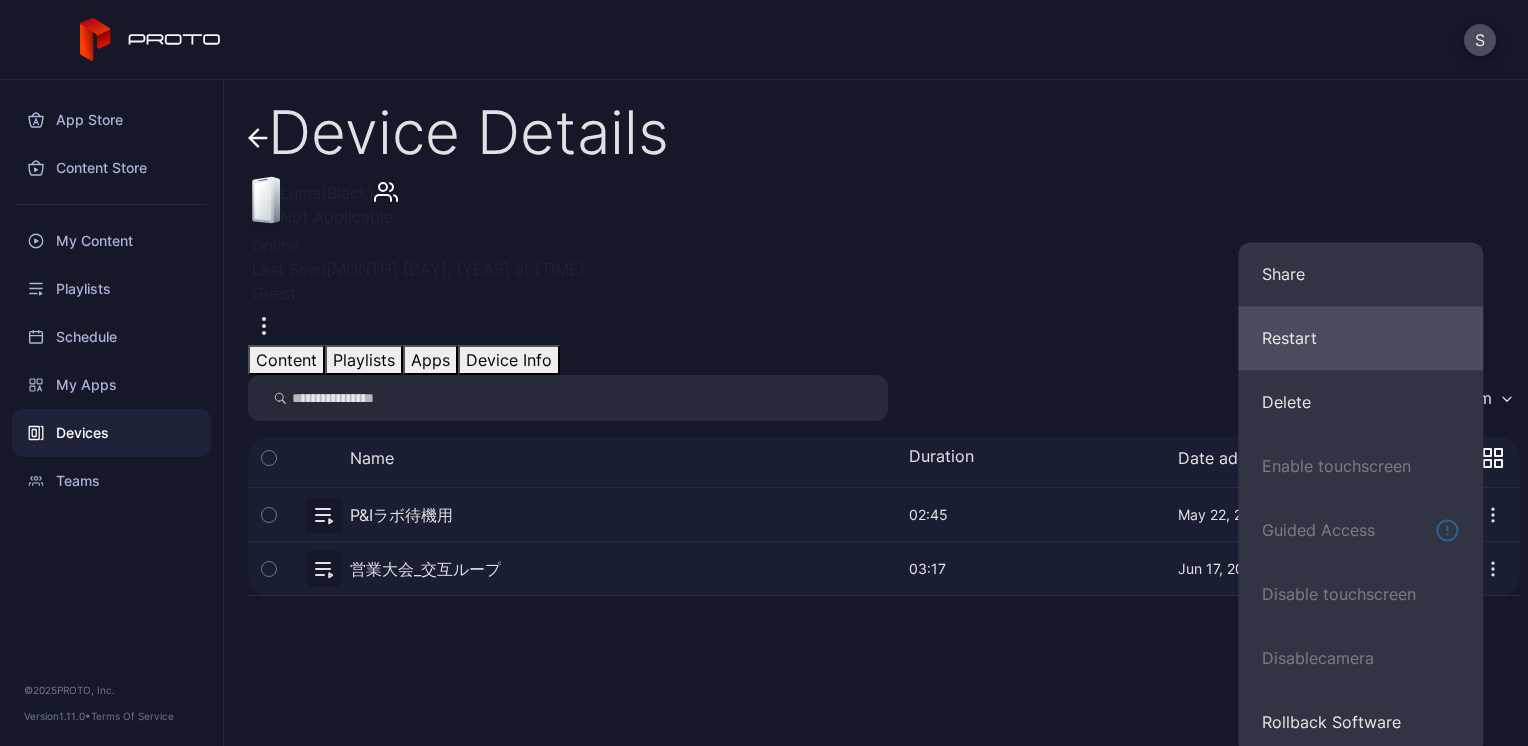 click on "Restart" at bounding box center (1360, 274) 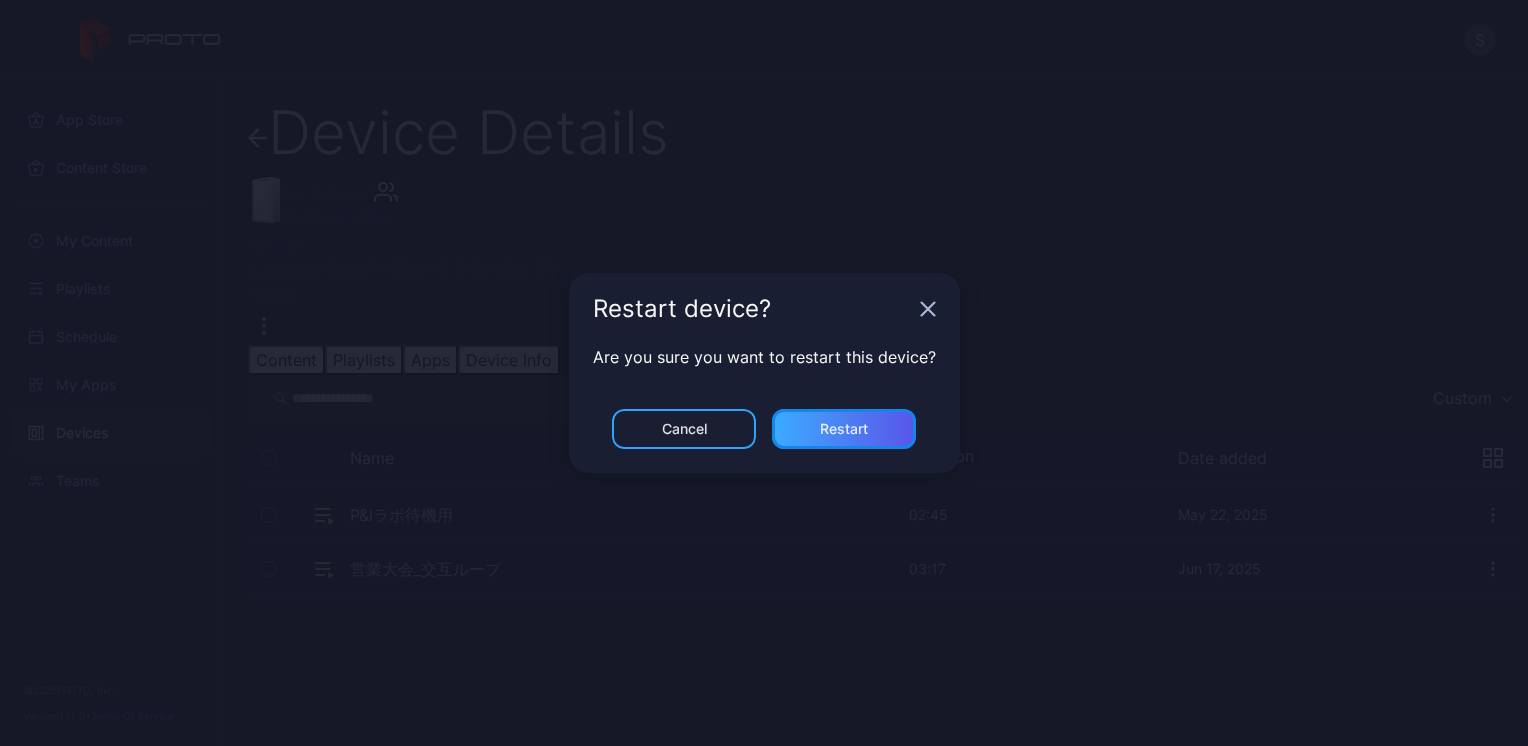 click on "Restart" at bounding box center [684, 429] 